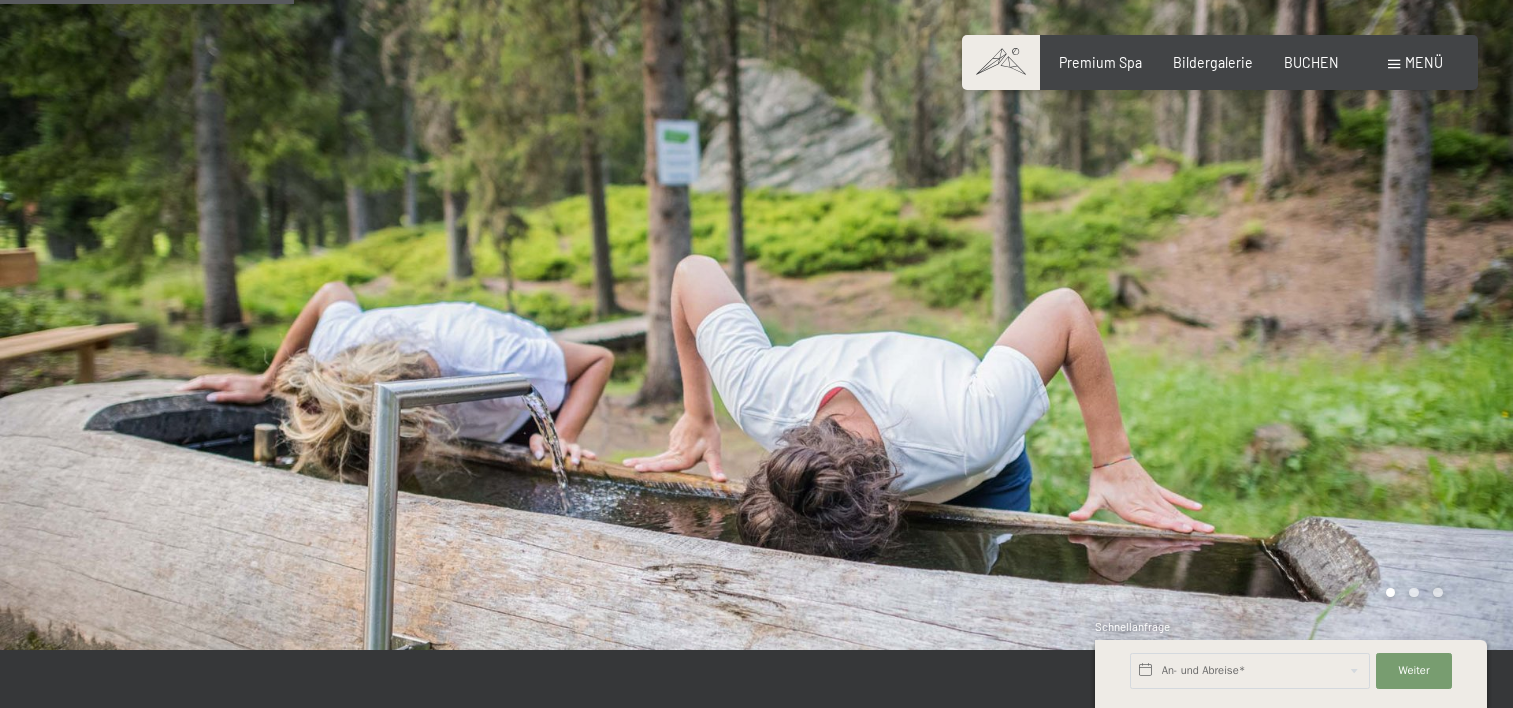 scroll, scrollTop: 1000, scrollLeft: 0, axis: vertical 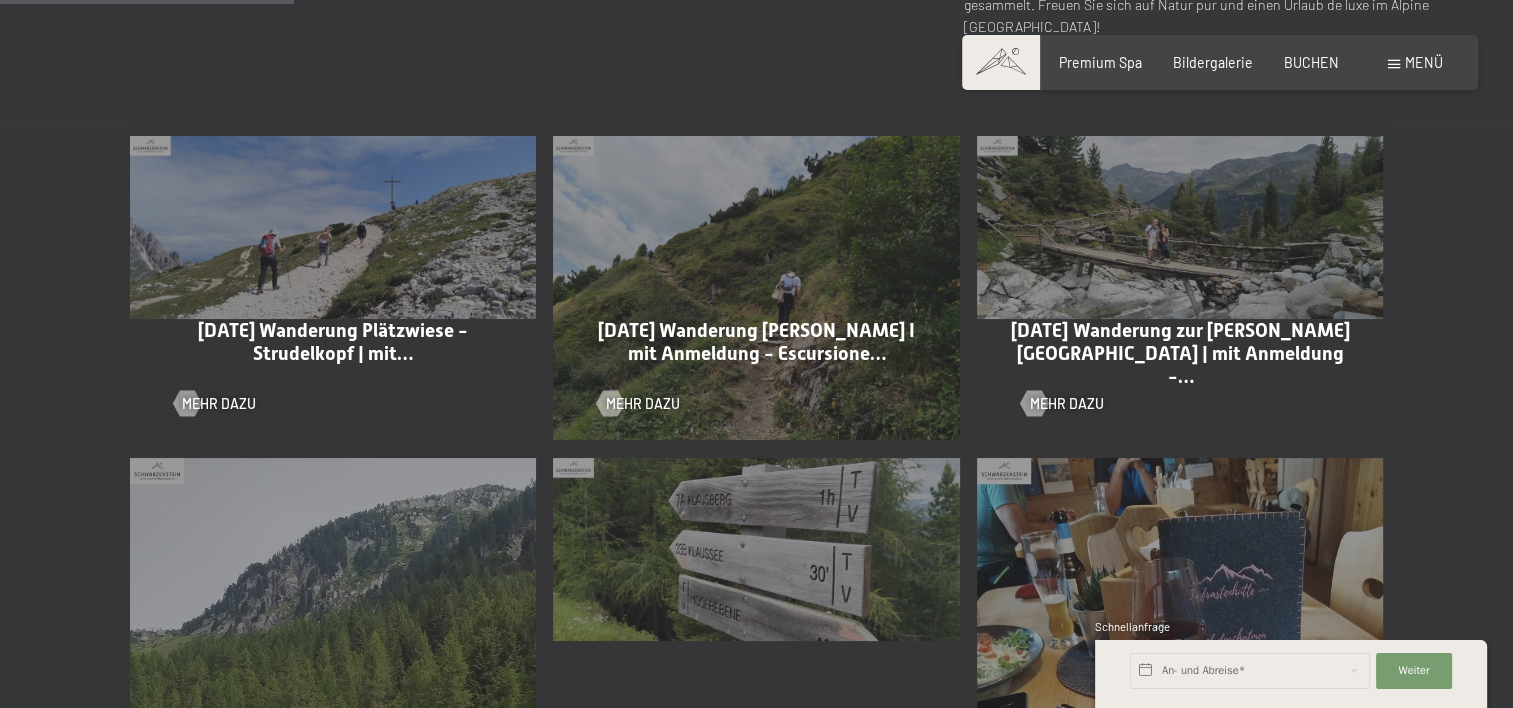 click on "Einwilligung Marketing*" at bounding box center (634, 411) 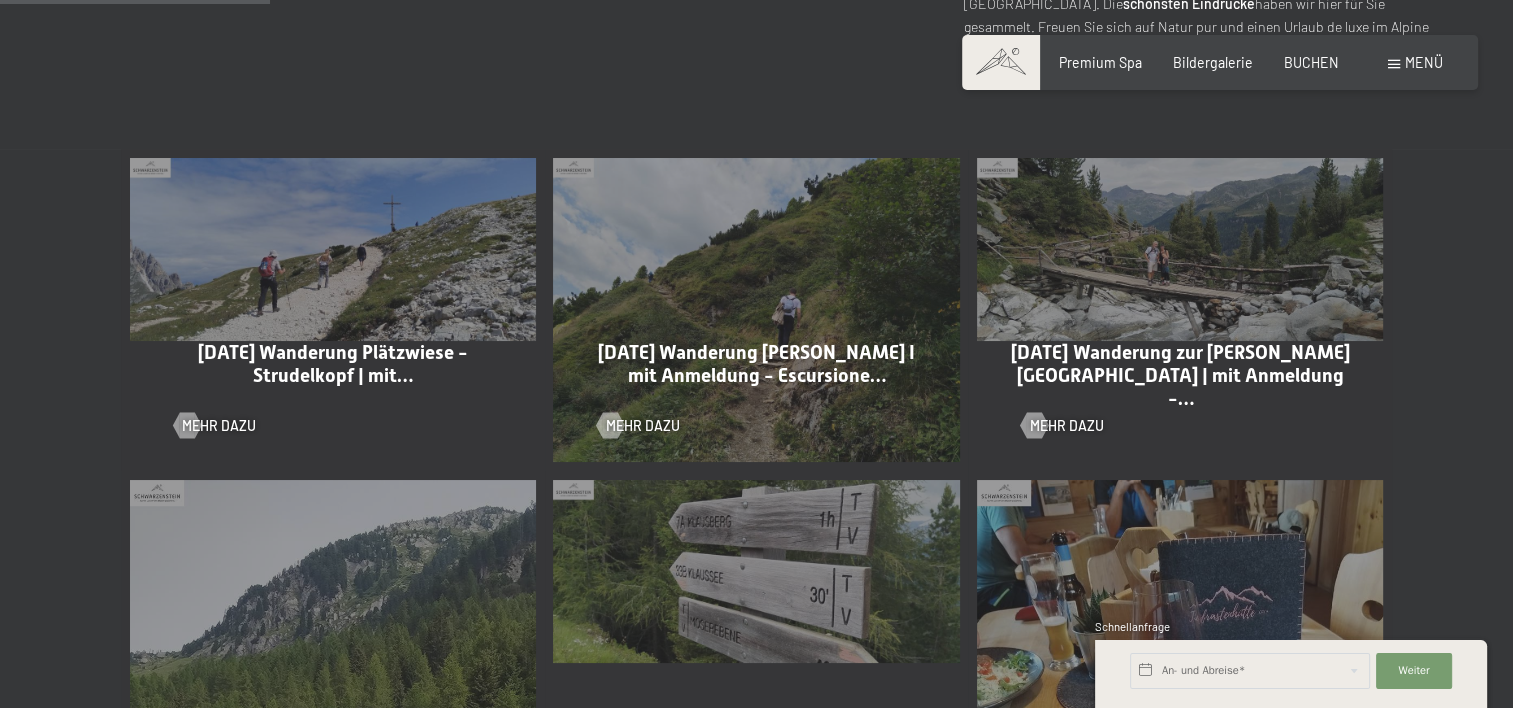 scroll, scrollTop: 1000, scrollLeft: 0, axis: vertical 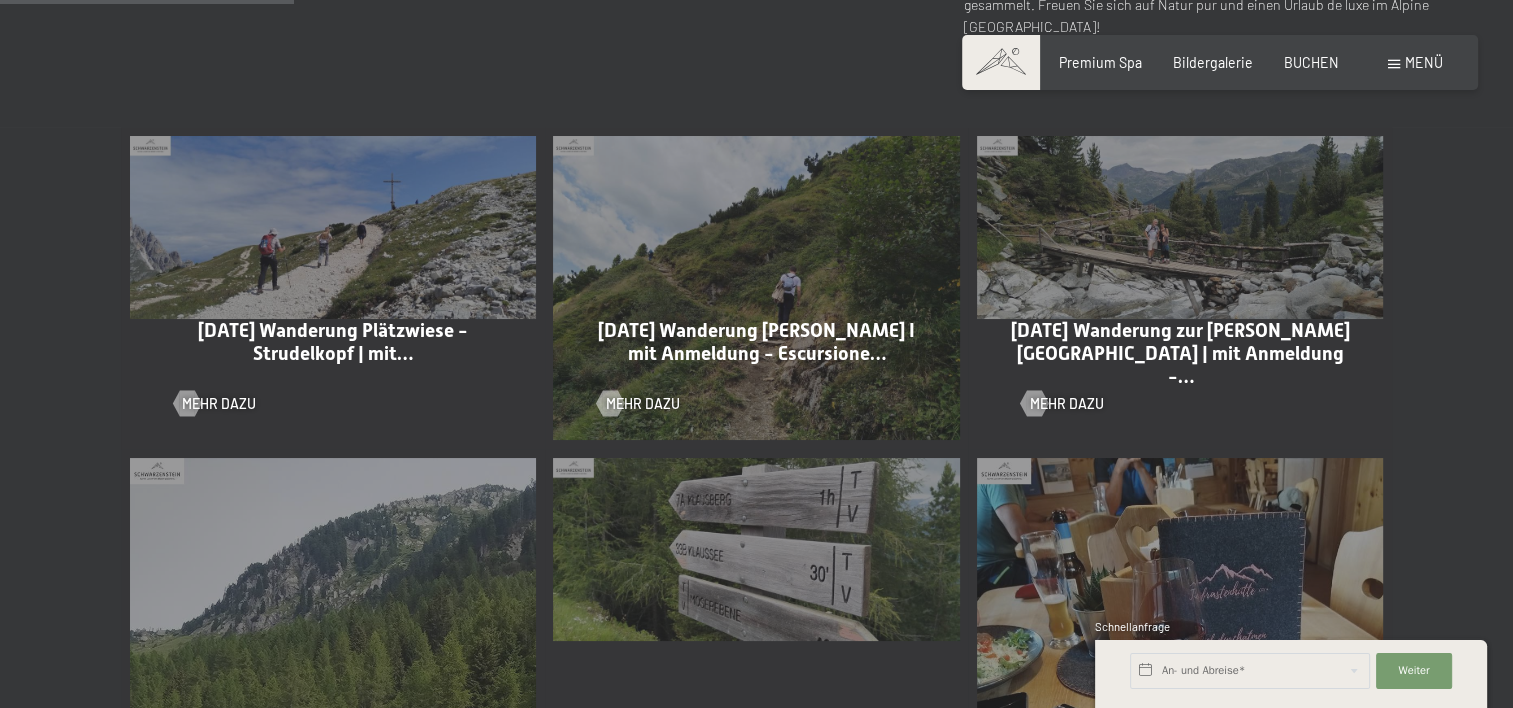 click on "Einwilligung Marketing*" at bounding box center [634, 411] 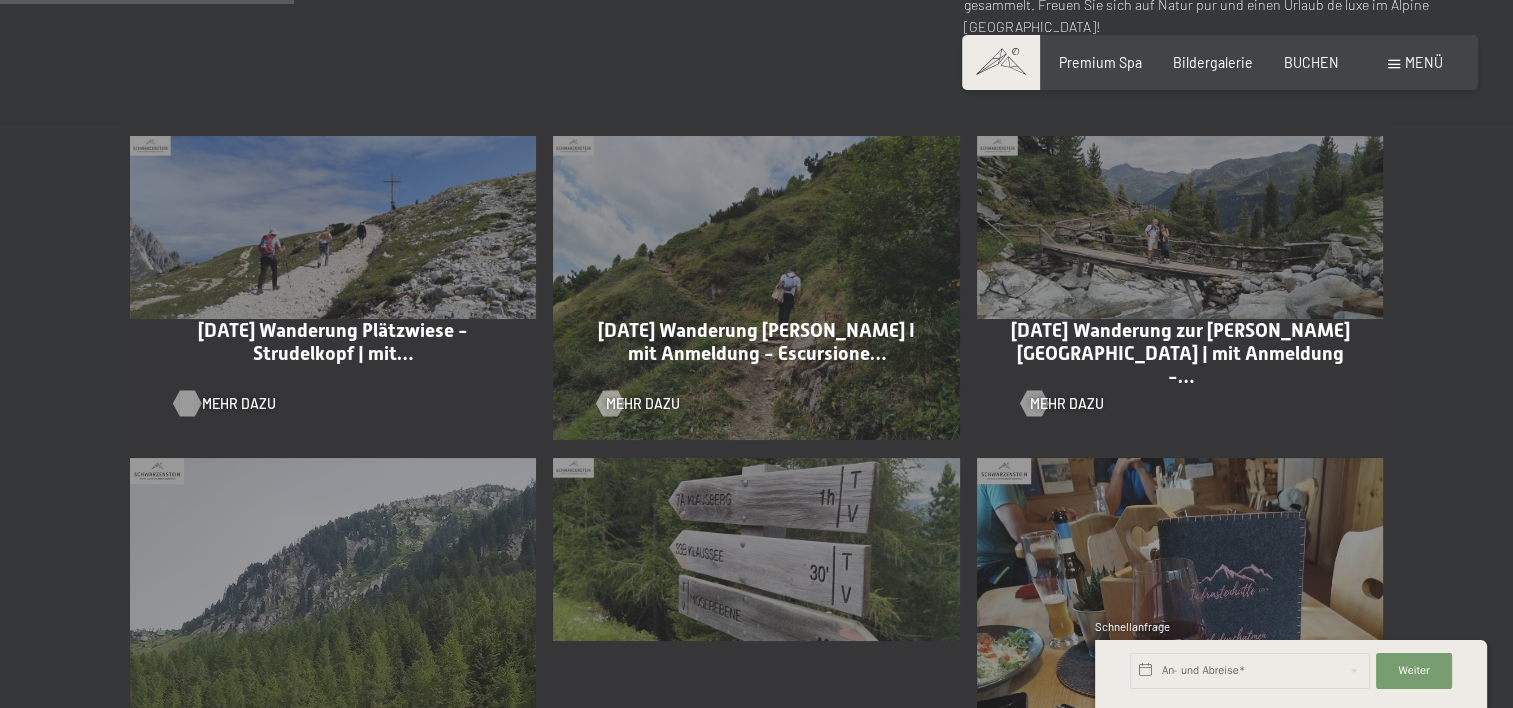 click on "Mehr dazu" at bounding box center (239, 404) 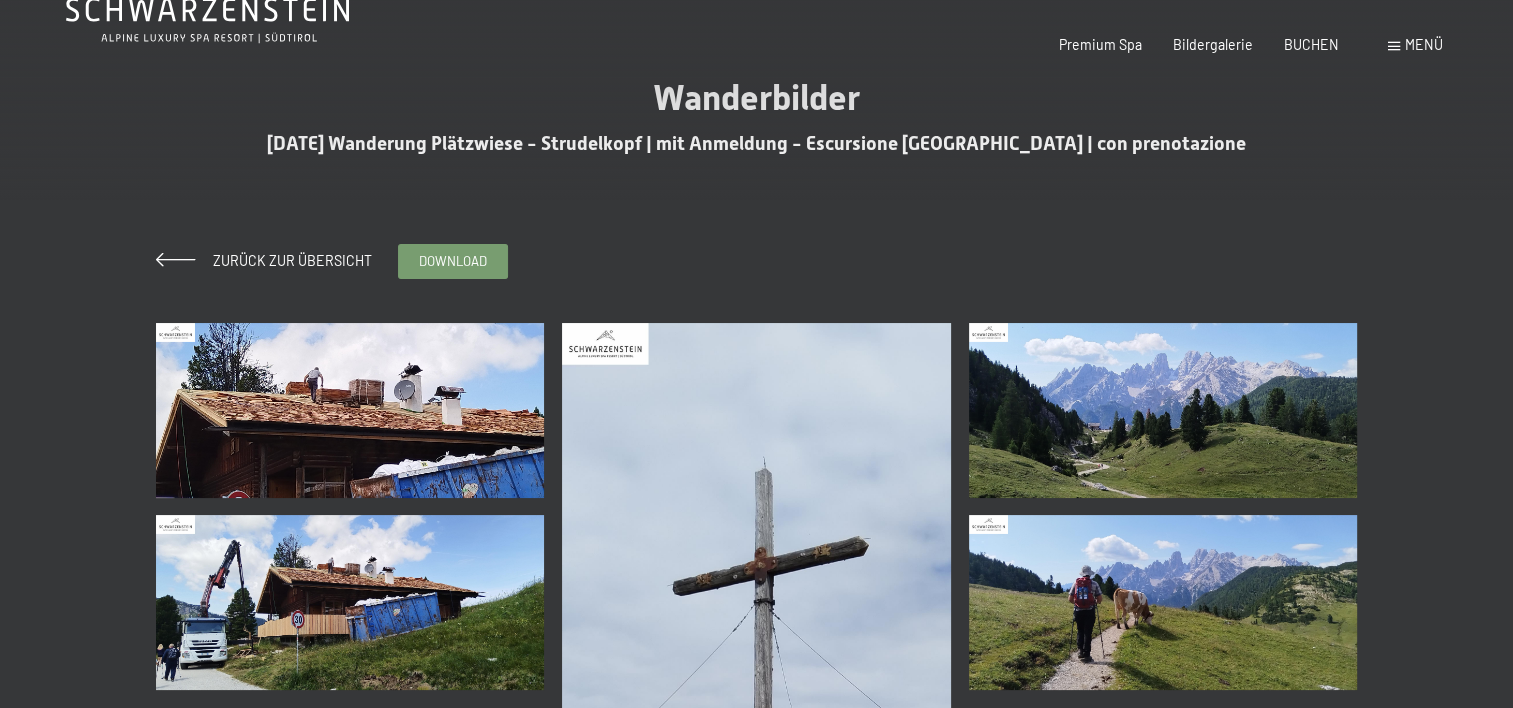 scroll, scrollTop: 100, scrollLeft: 0, axis: vertical 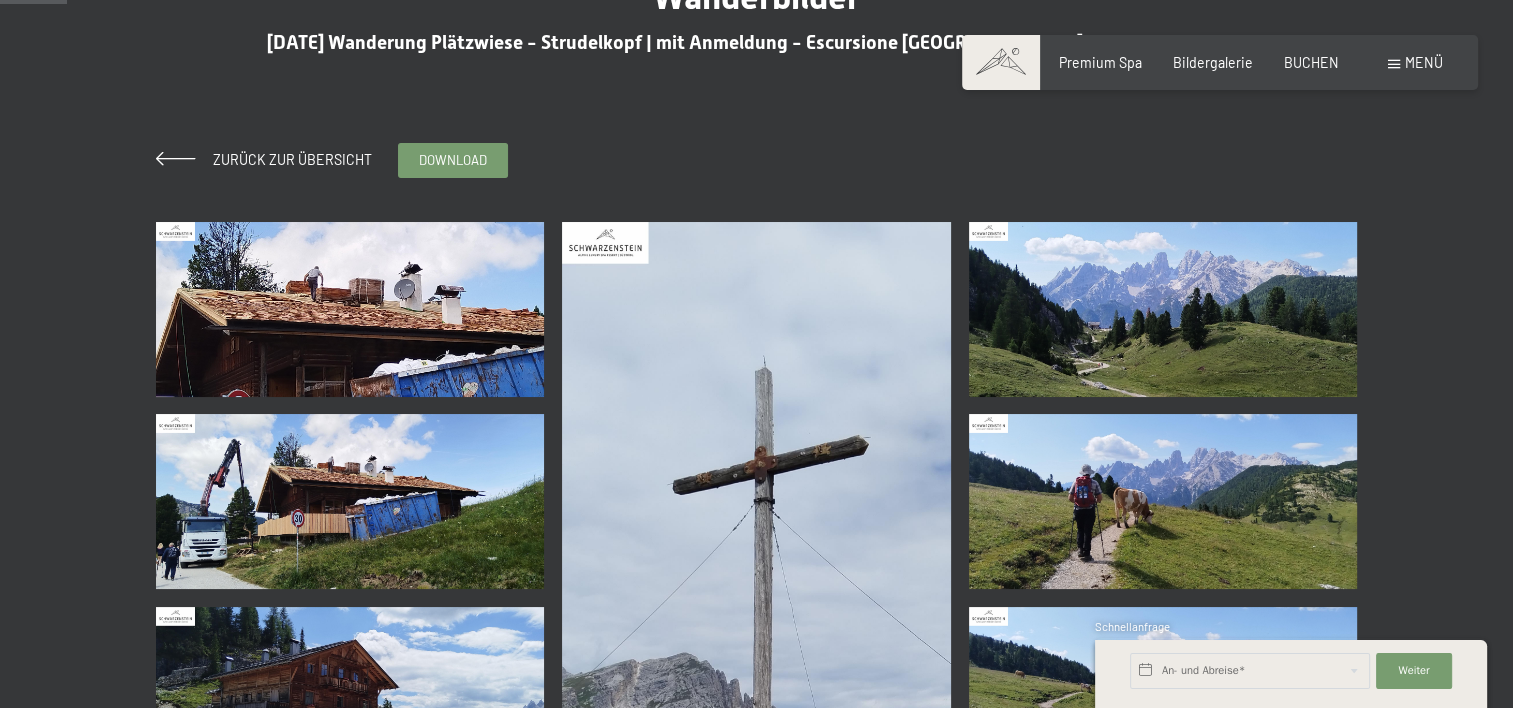 click at bounding box center (350, 309) 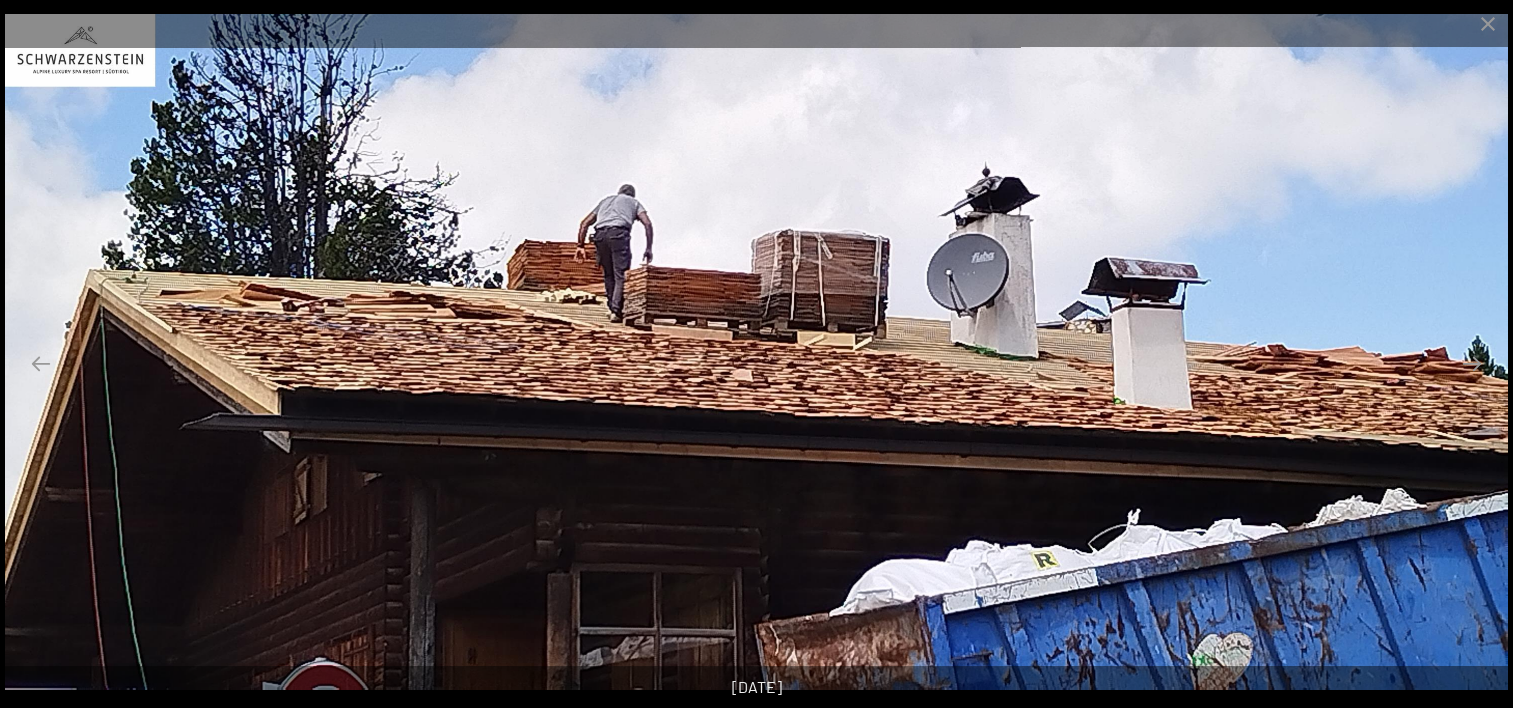 scroll, scrollTop: 400, scrollLeft: 0, axis: vertical 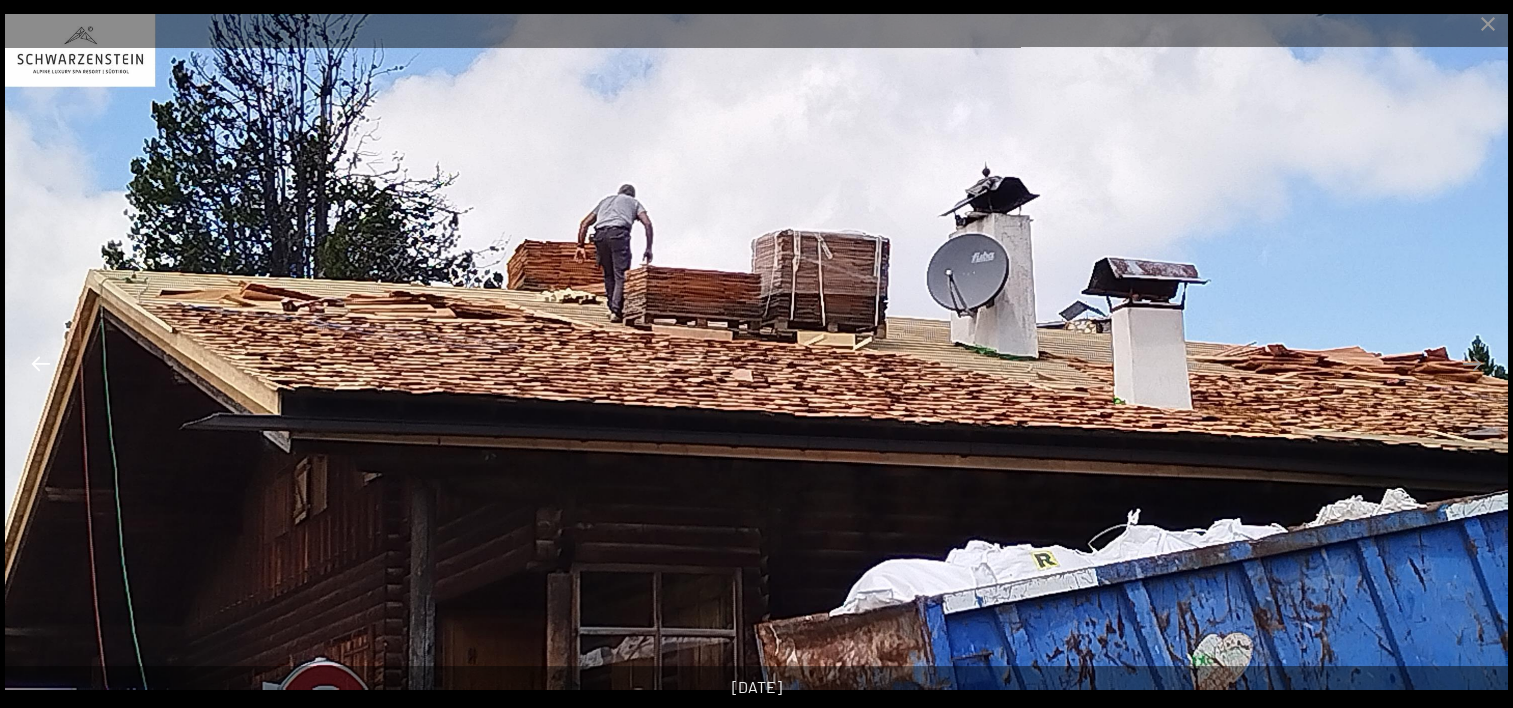 click at bounding box center [41, 363] 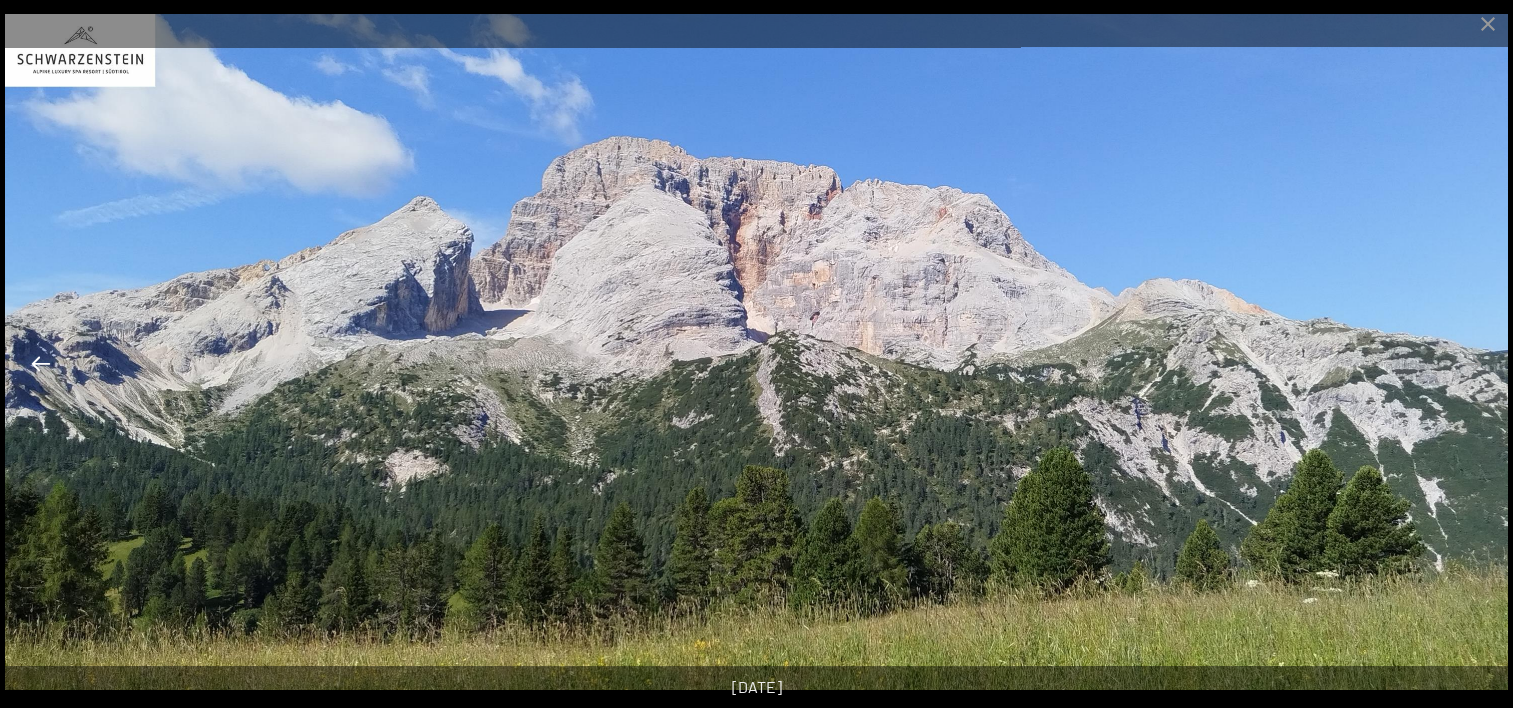 click at bounding box center (41, 363) 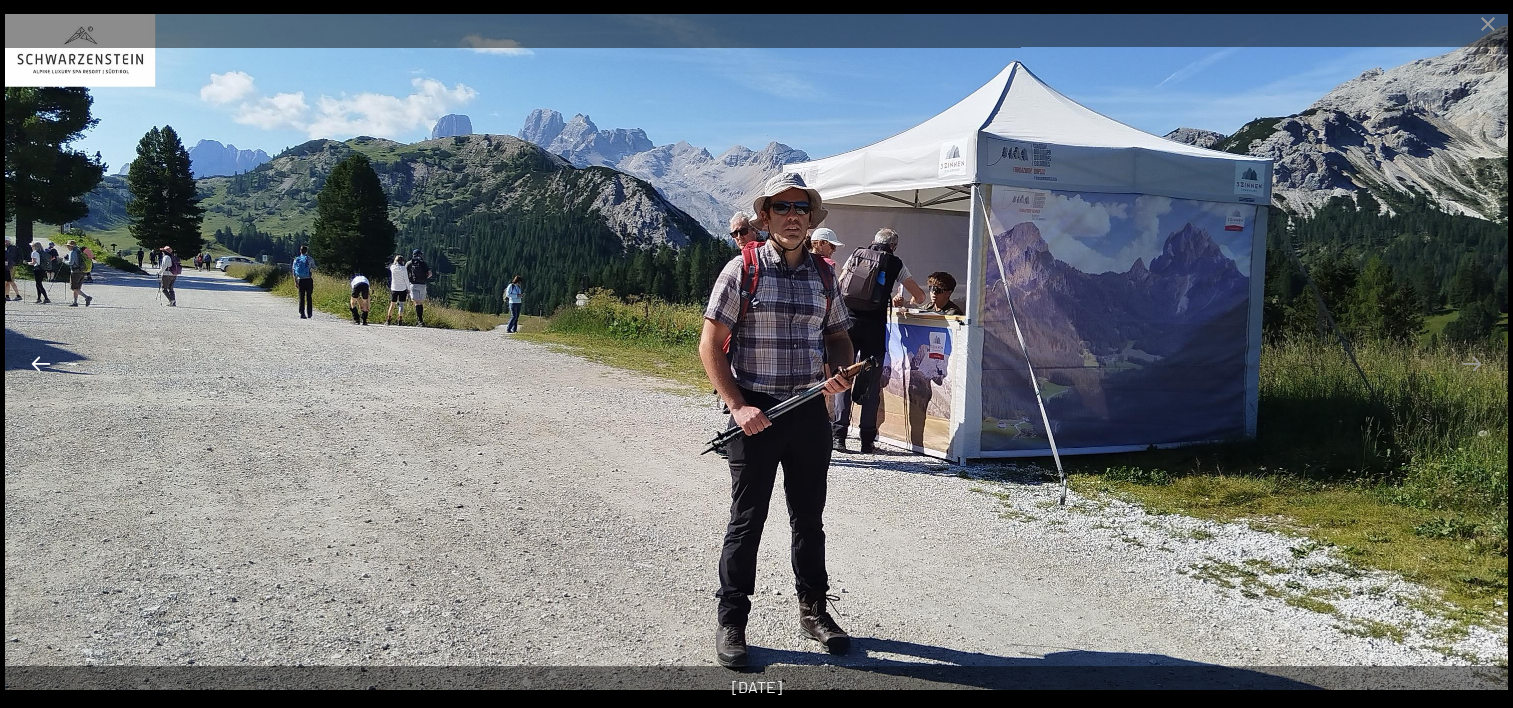 click at bounding box center [41, 363] 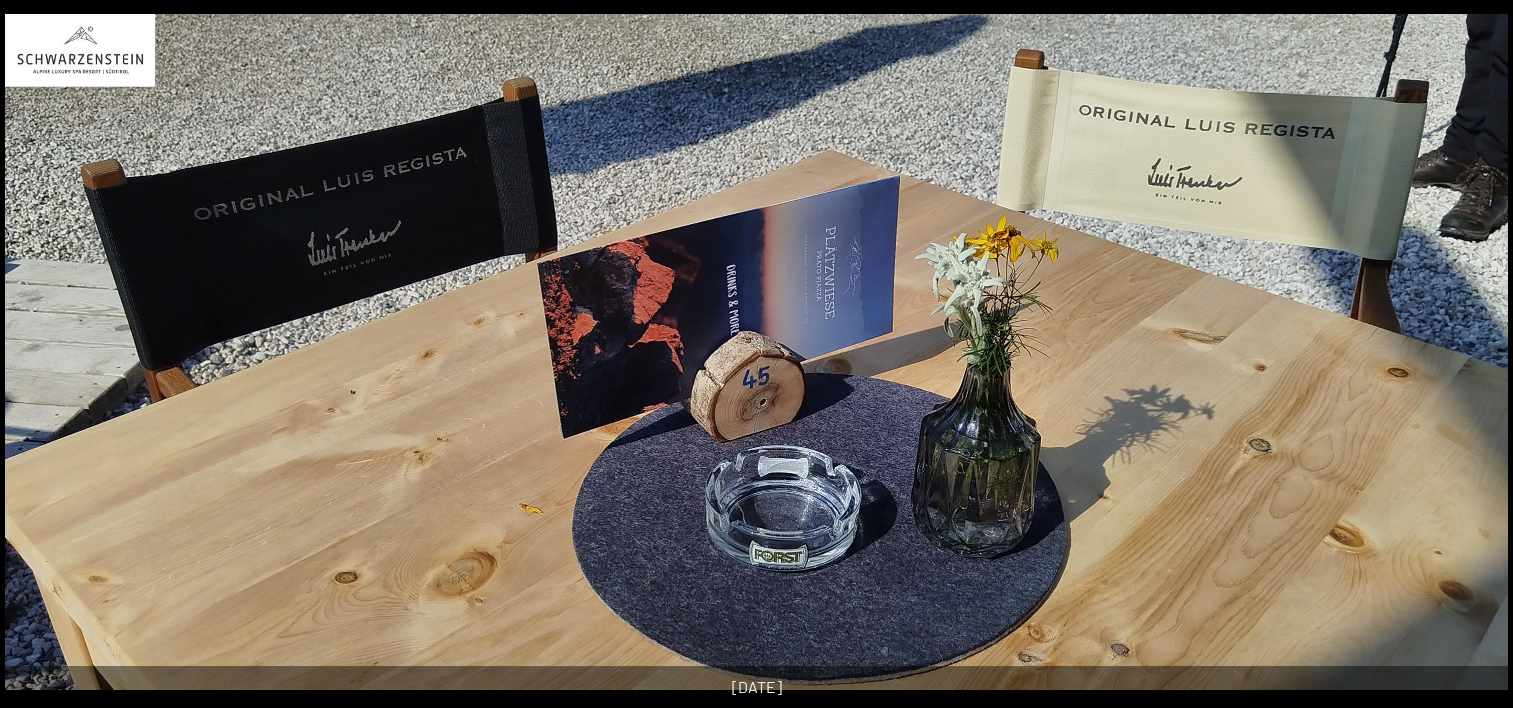 click at bounding box center [31, 363] 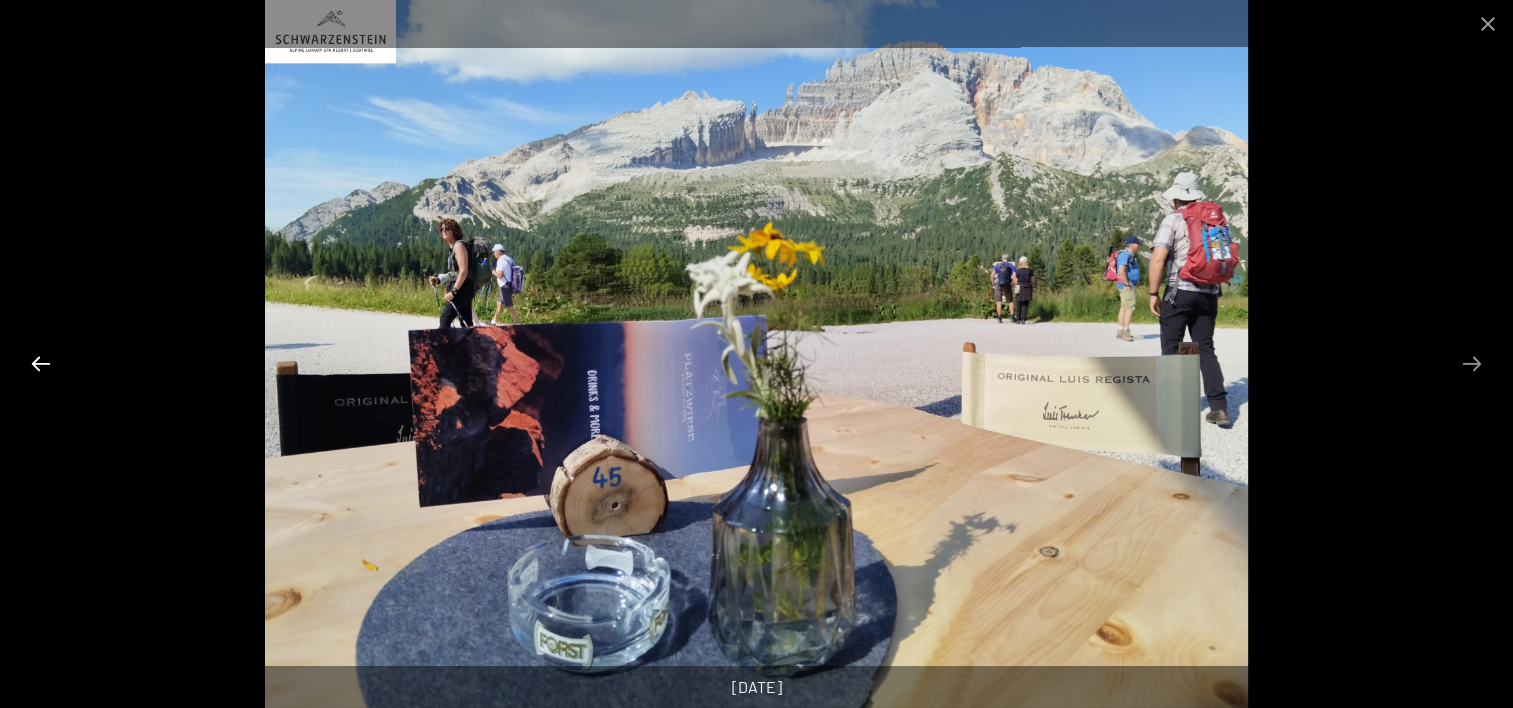 click at bounding box center [41, 363] 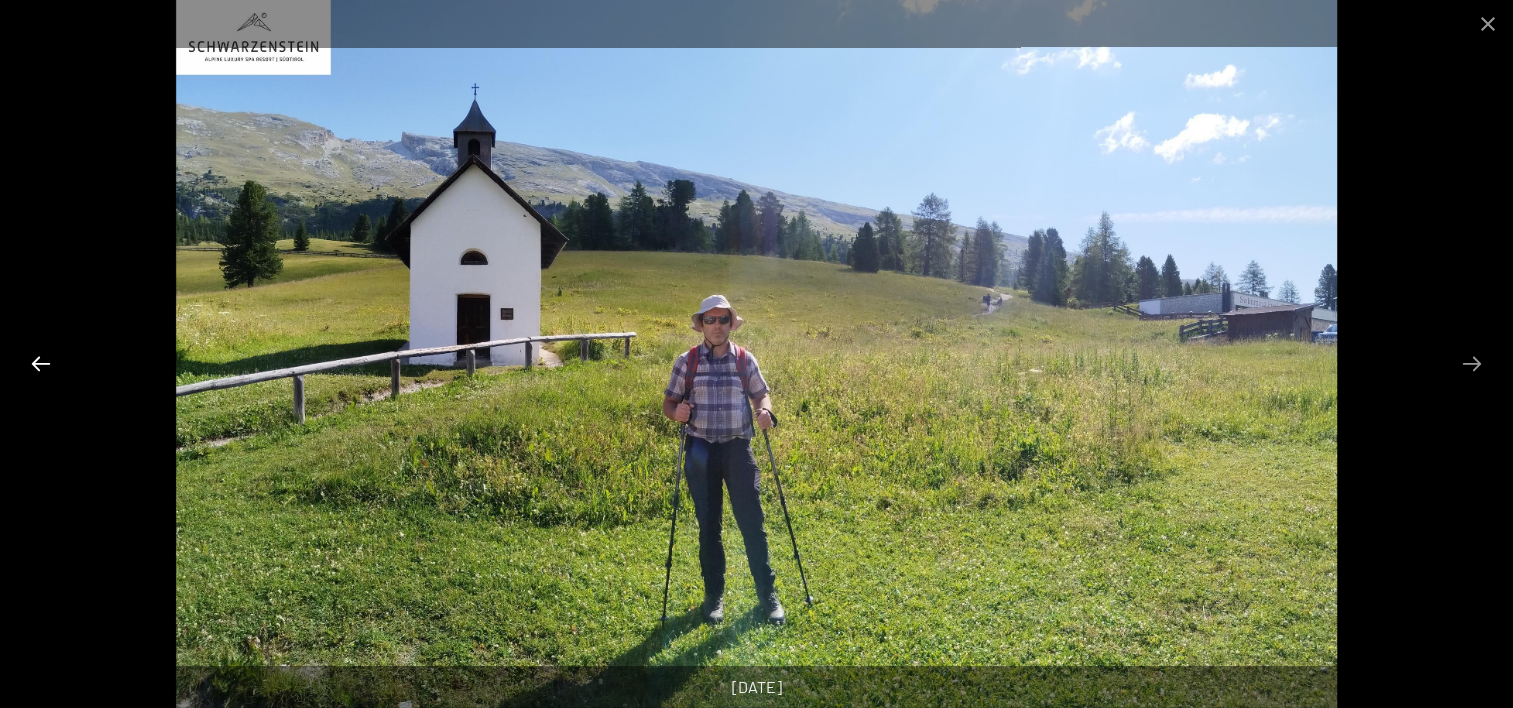 click at bounding box center [41, 363] 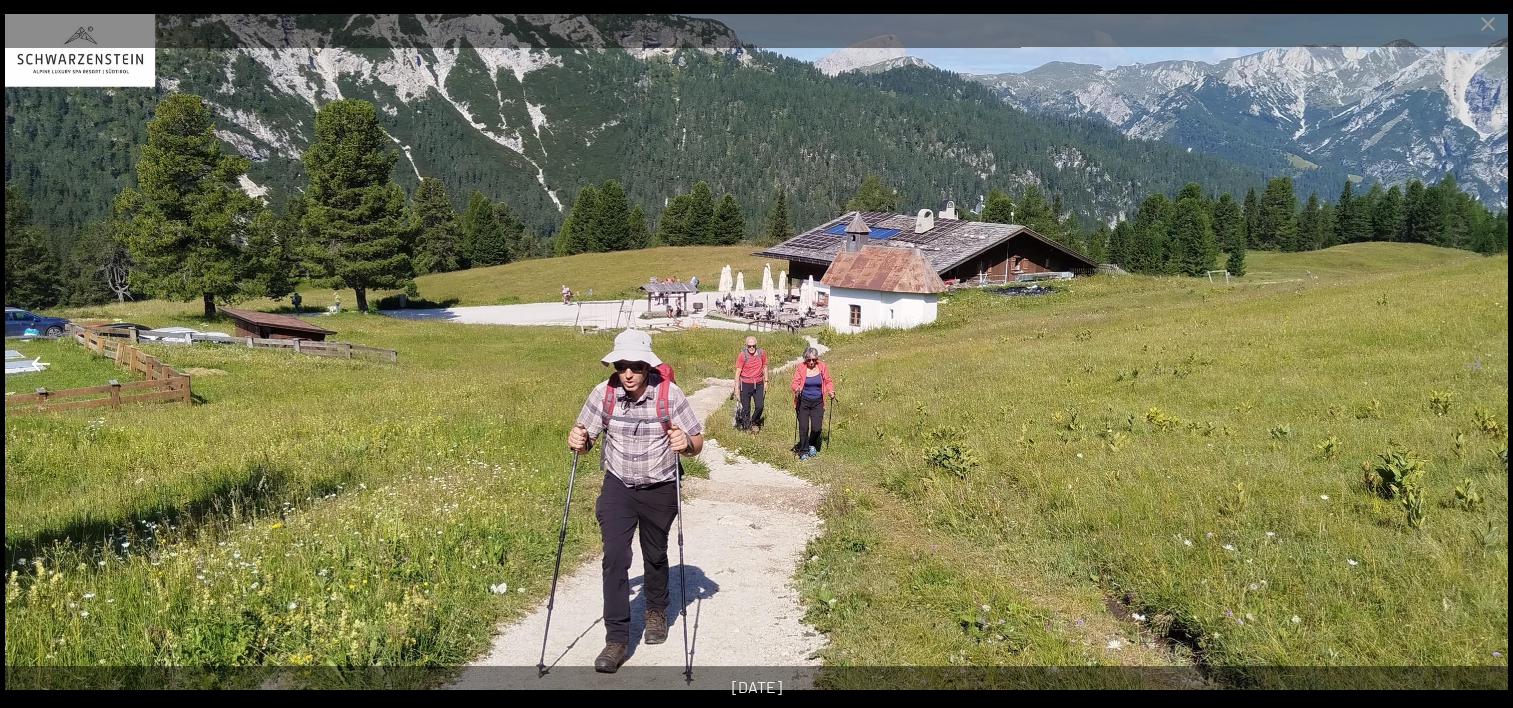 click at bounding box center (41, 363) 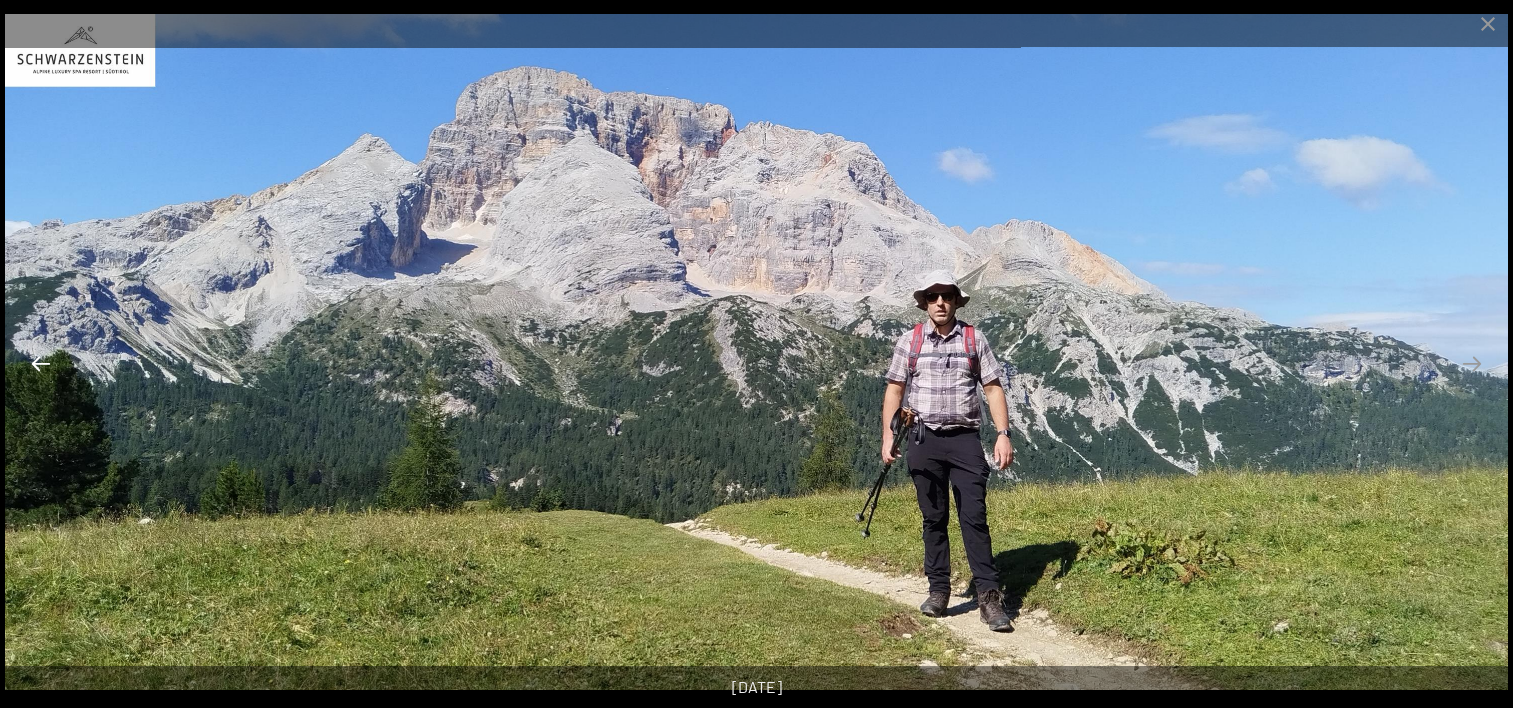 click at bounding box center [41, 363] 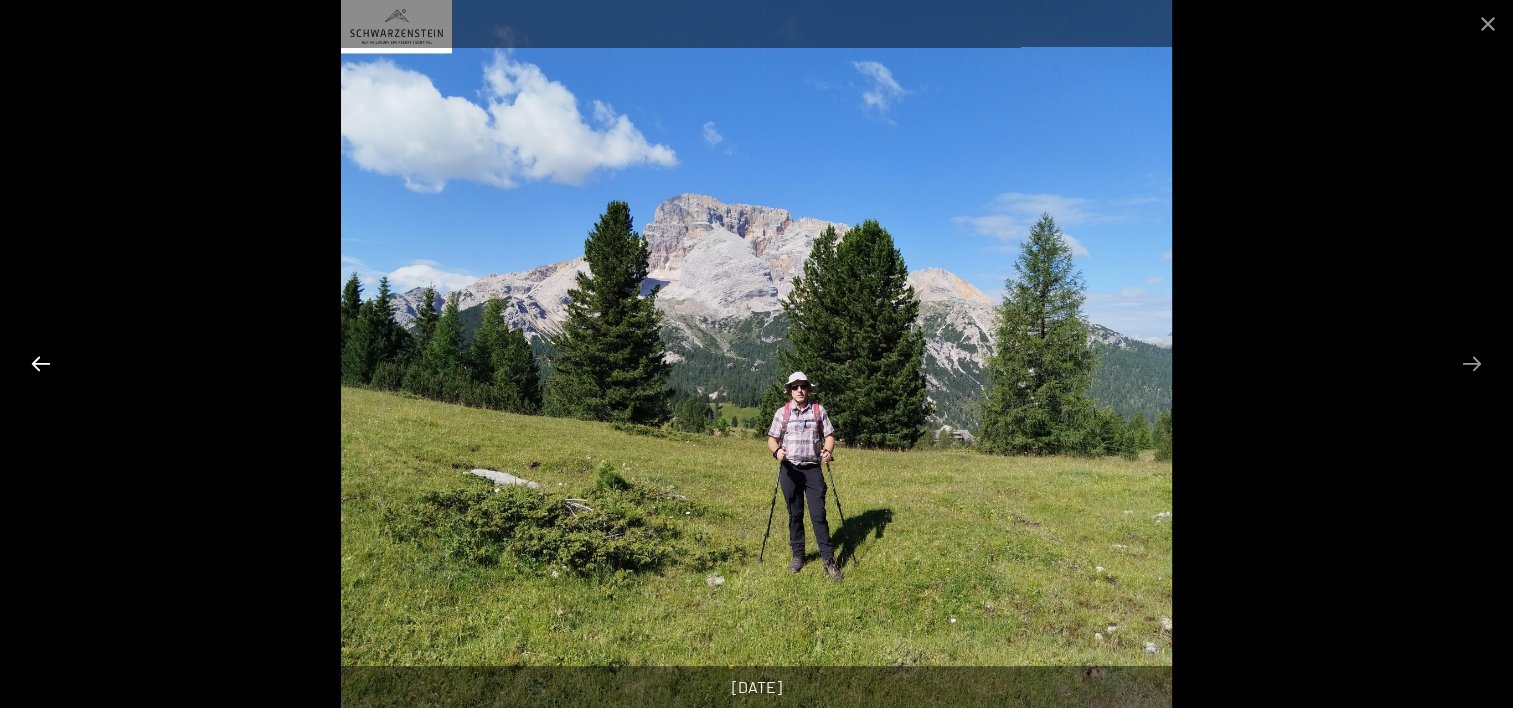 click at bounding box center [41, 363] 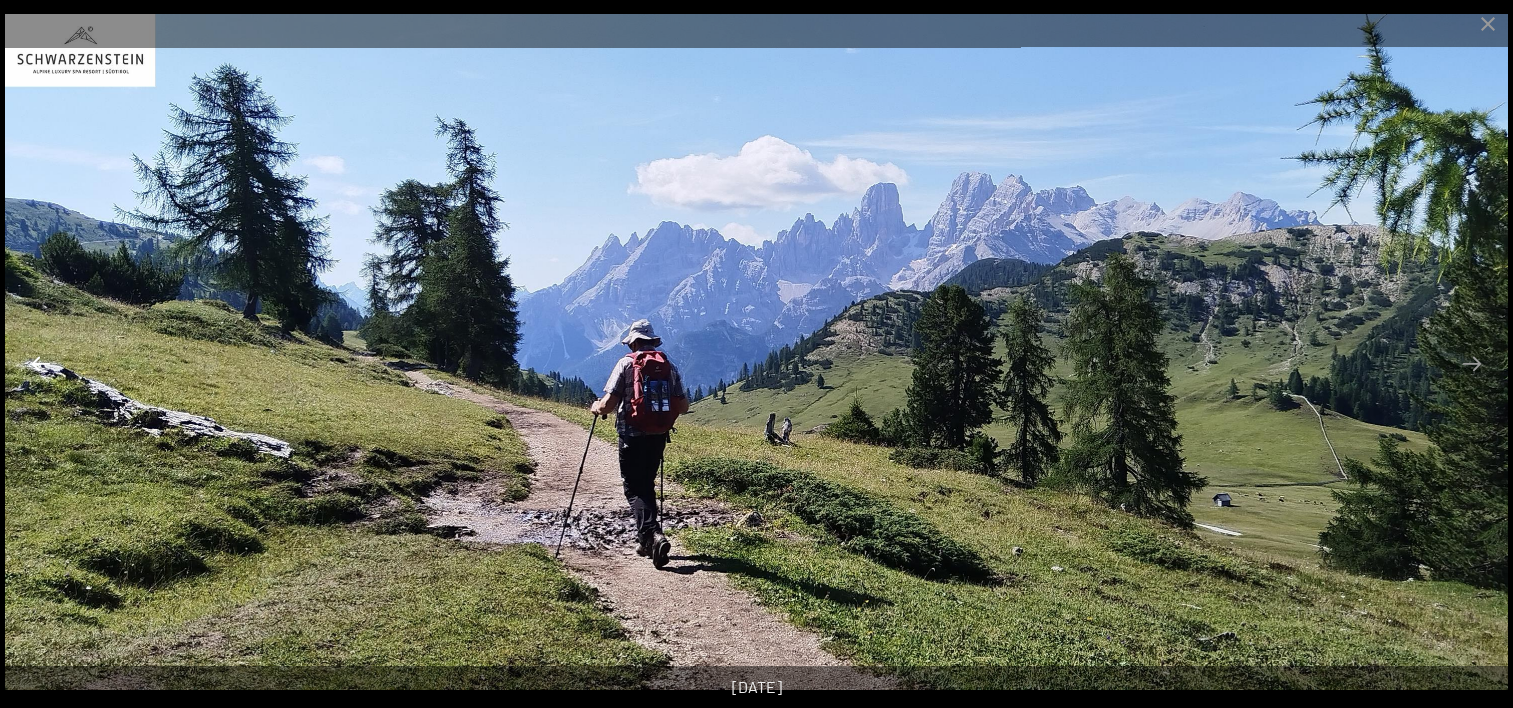 click at bounding box center (41, 363) 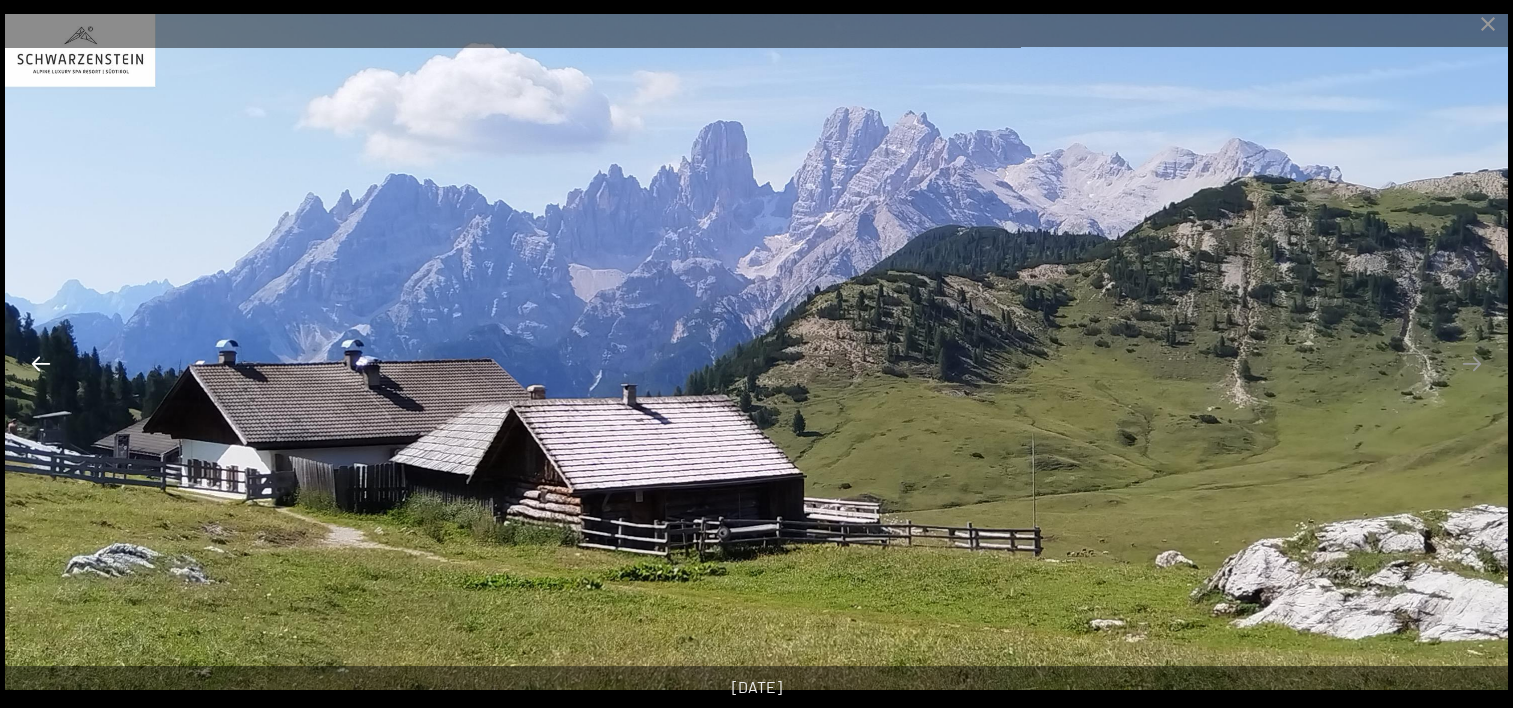 click at bounding box center (41, 363) 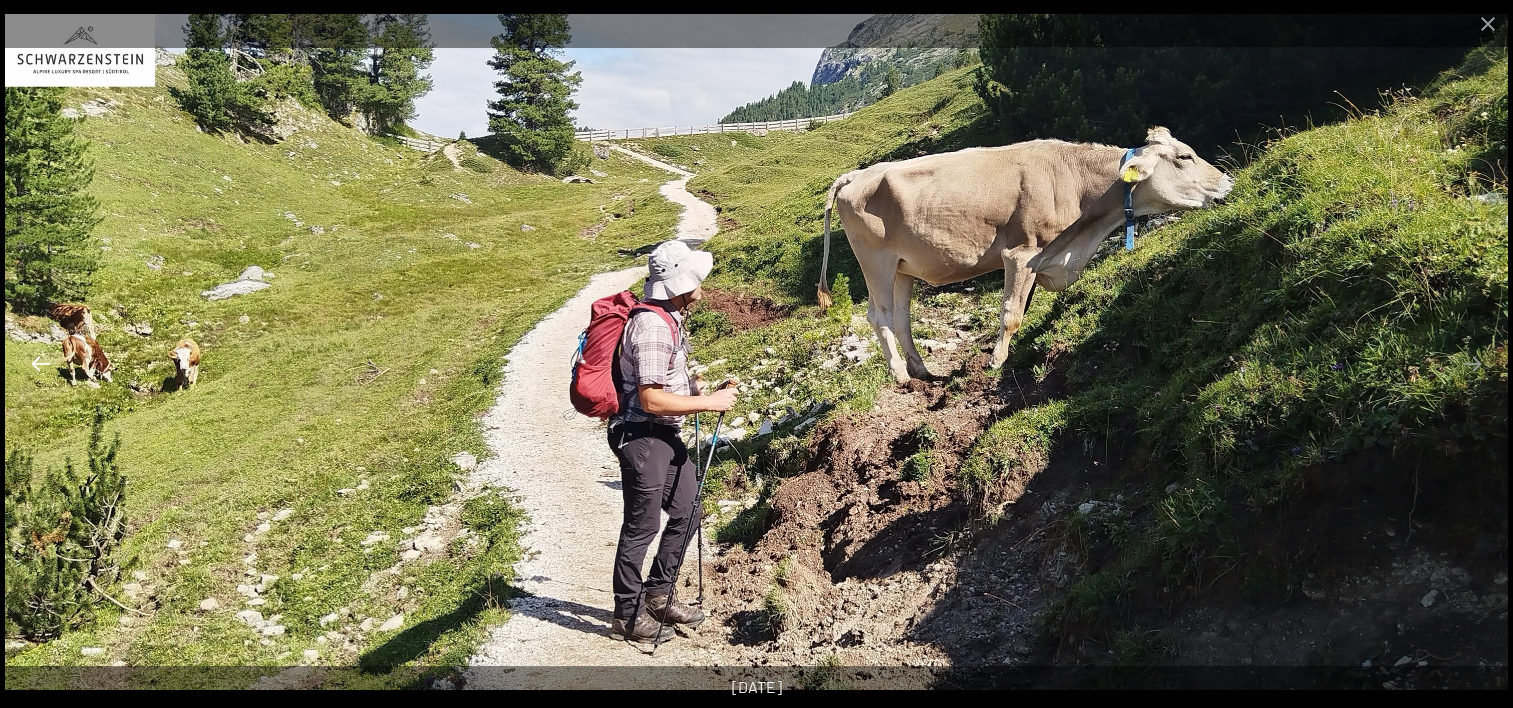 click at bounding box center (41, 363) 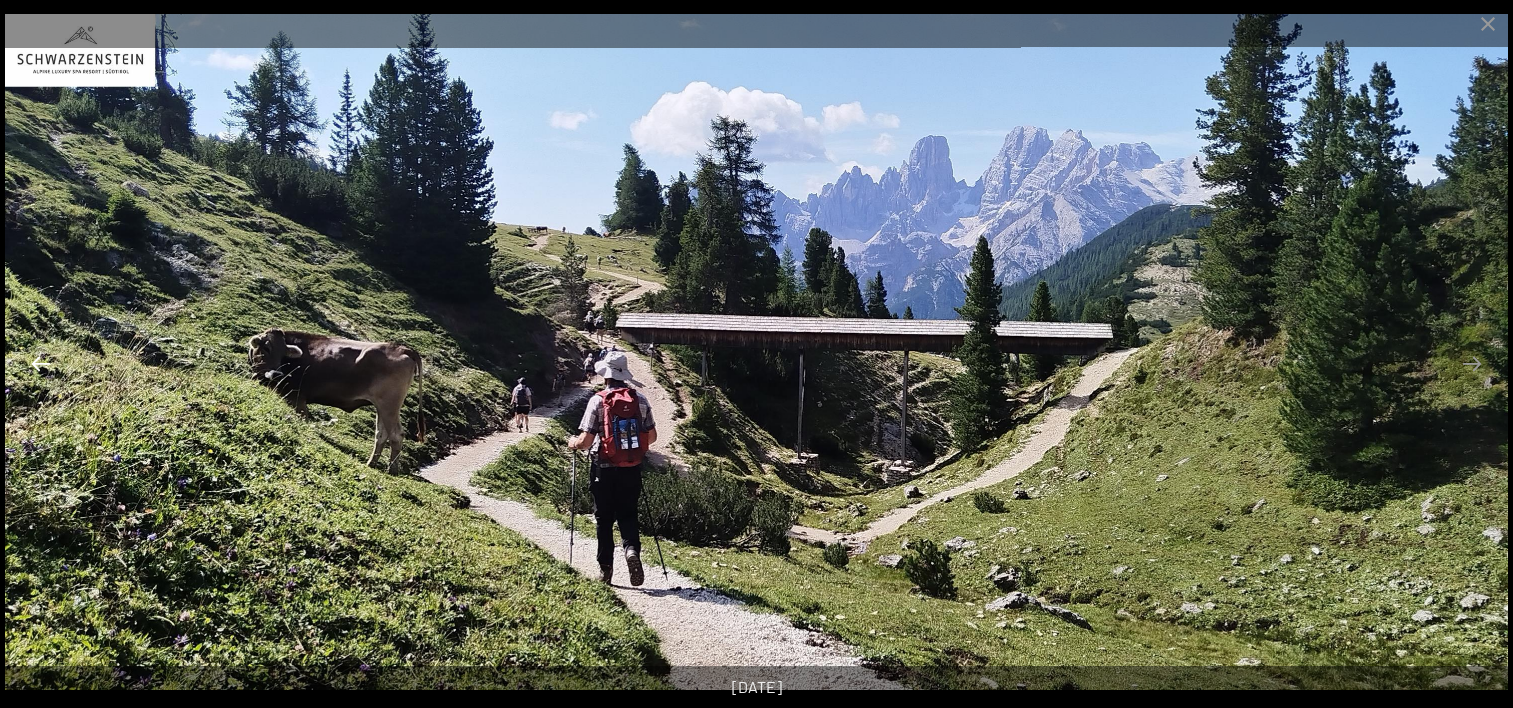 click at bounding box center (41, 363) 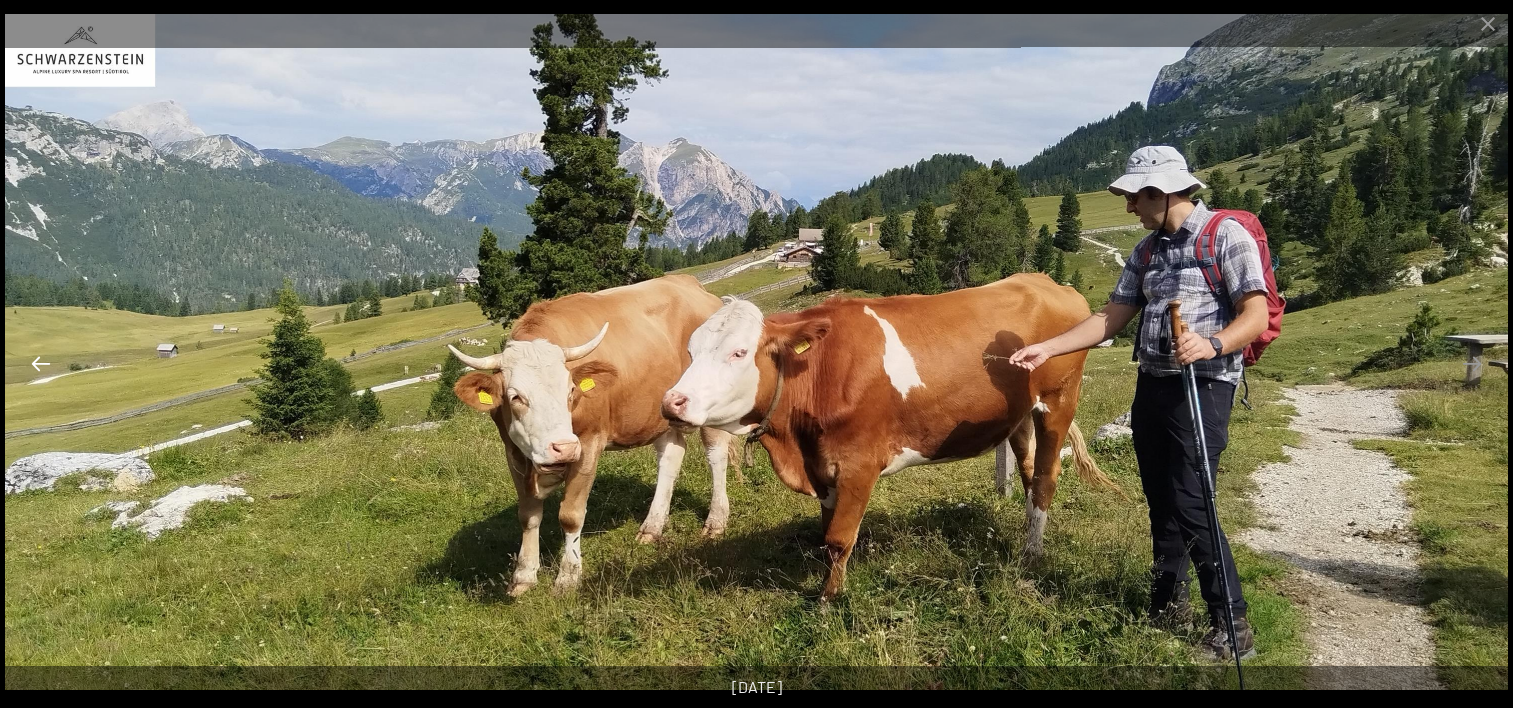click at bounding box center [41, 363] 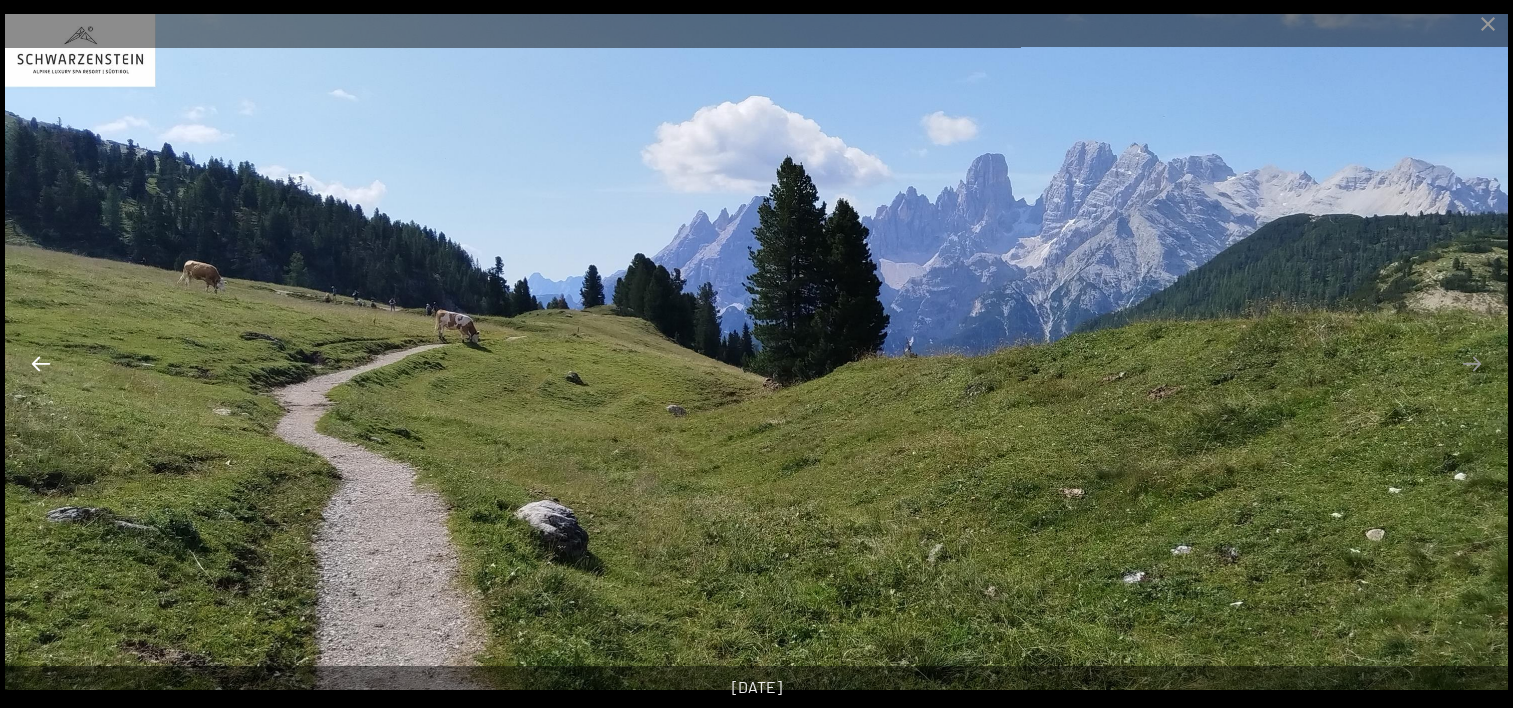 click at bounding box center (41, 363) 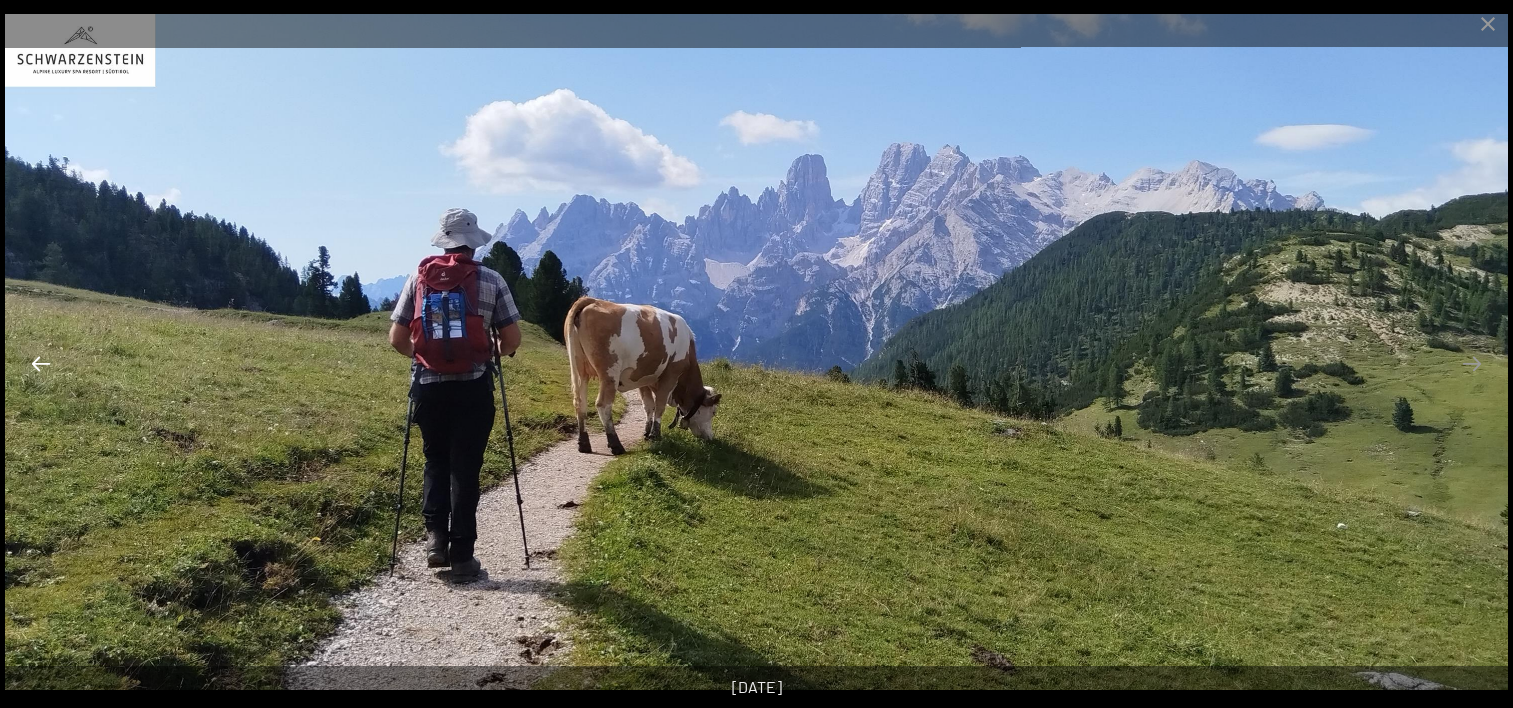 click at bounding box center [41, 363] 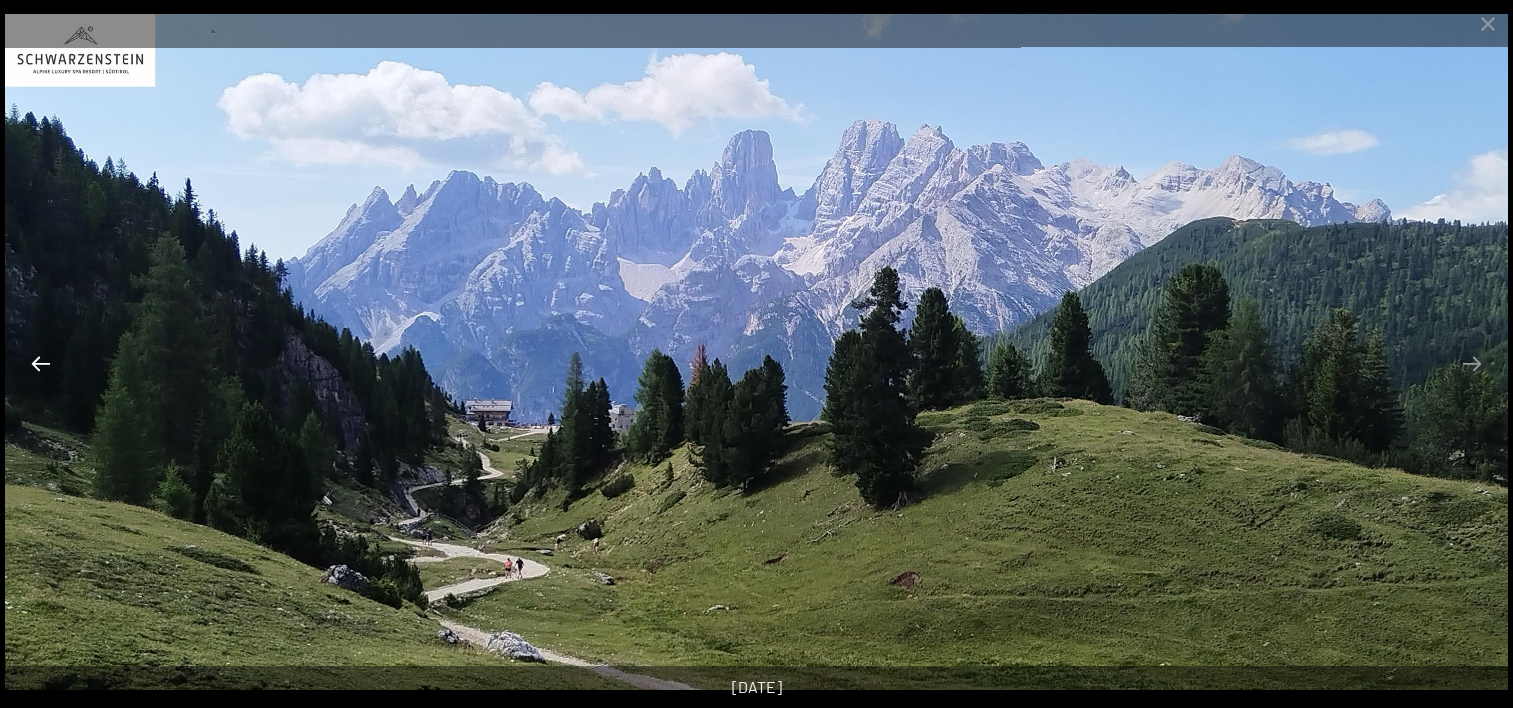 click at bounding box center [41, 363] 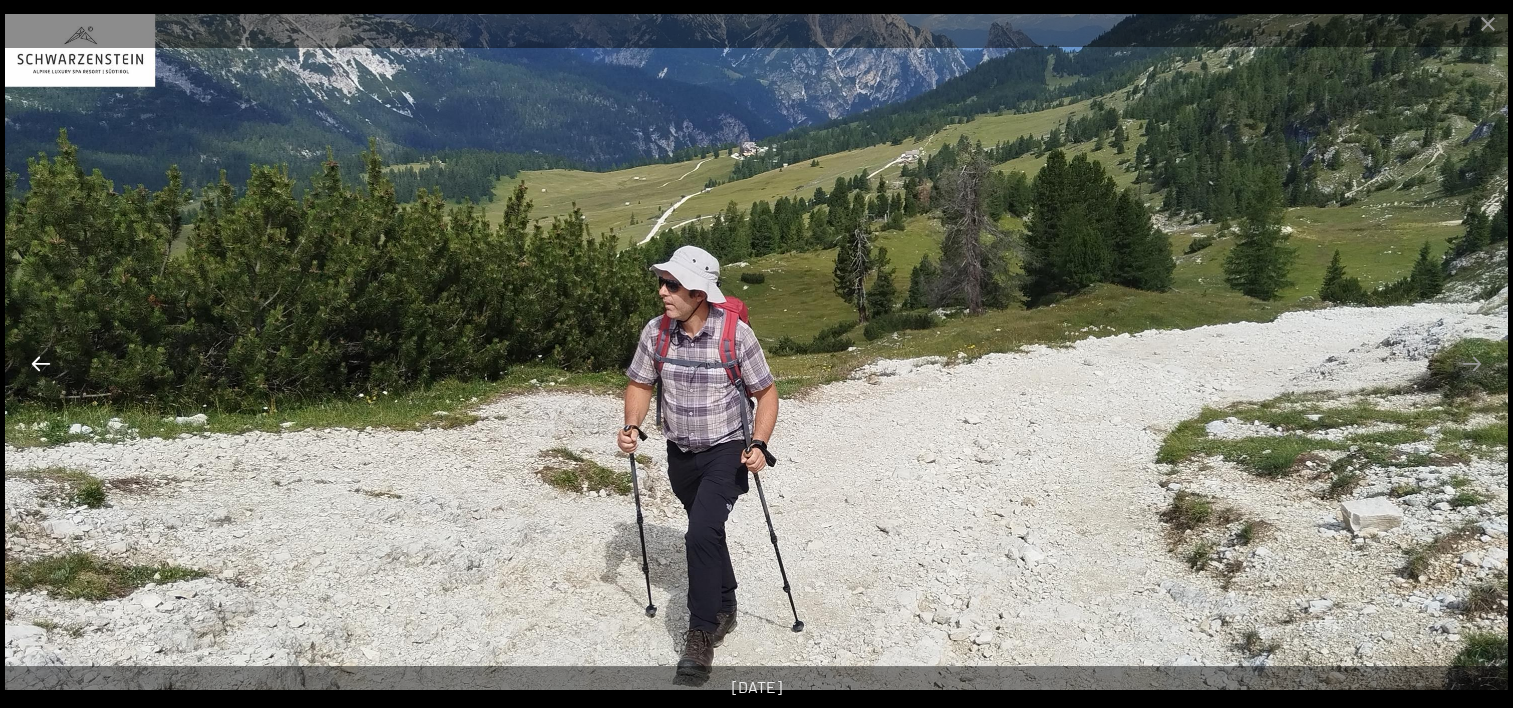 click at bounding box center (41, 363) 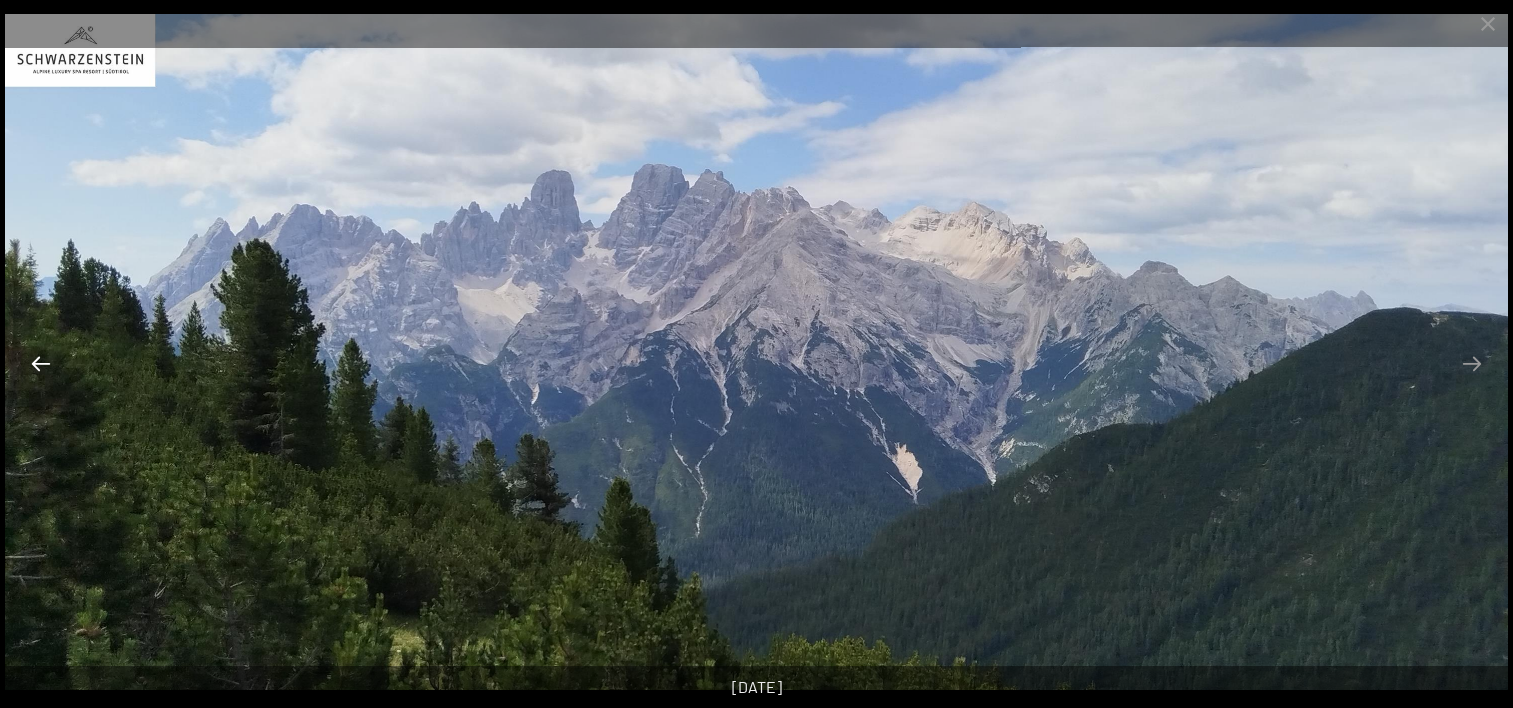 click at bounding box center [41, 363] 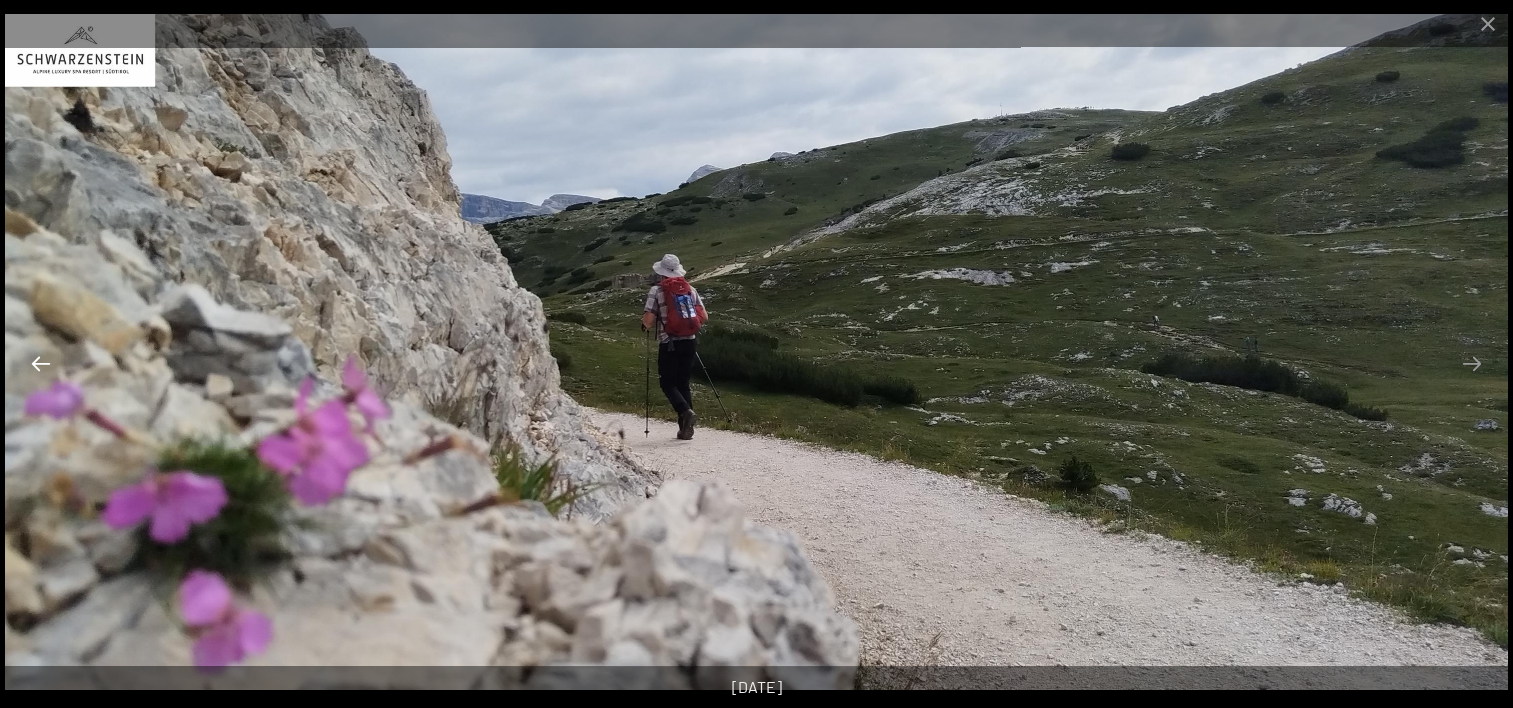 click at bounding box center [41, 363] 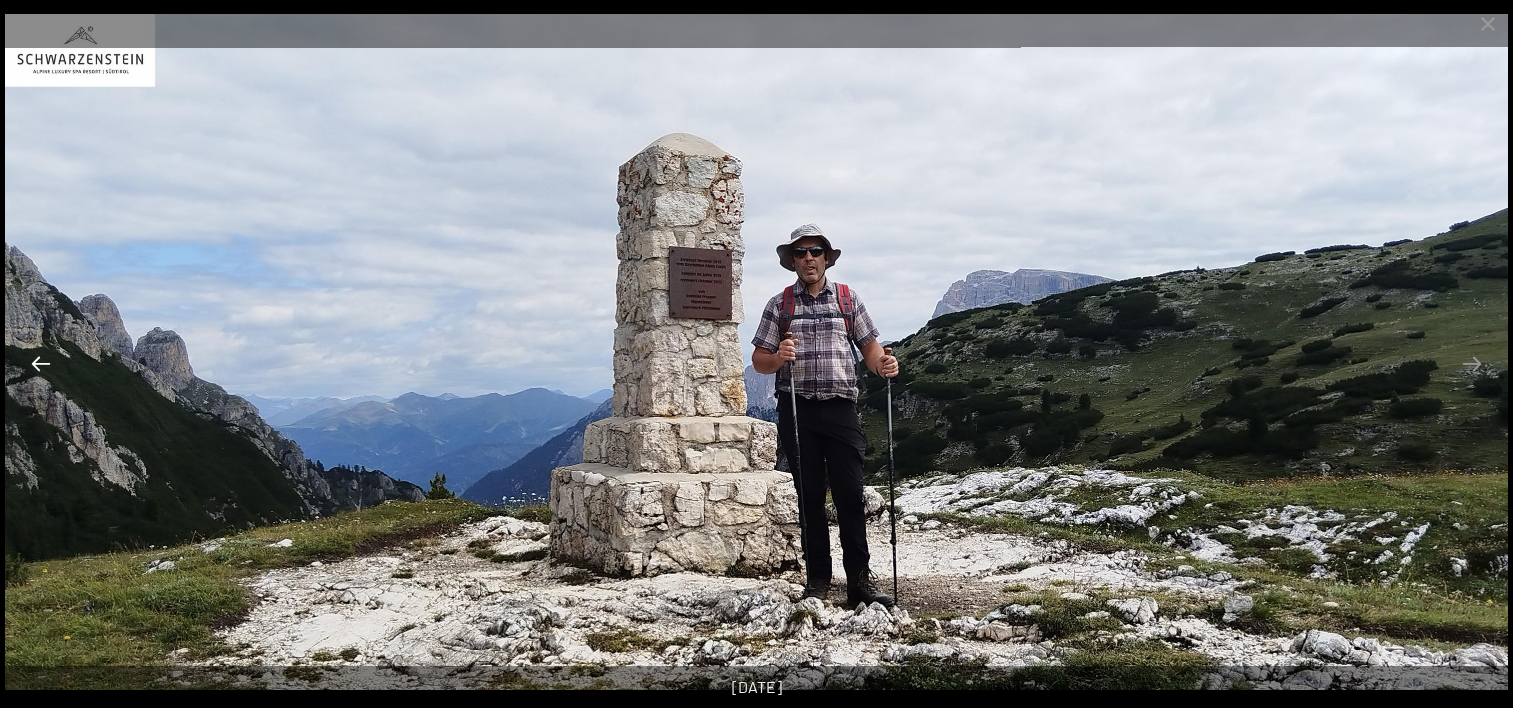 click at bounding box center [41, 363] 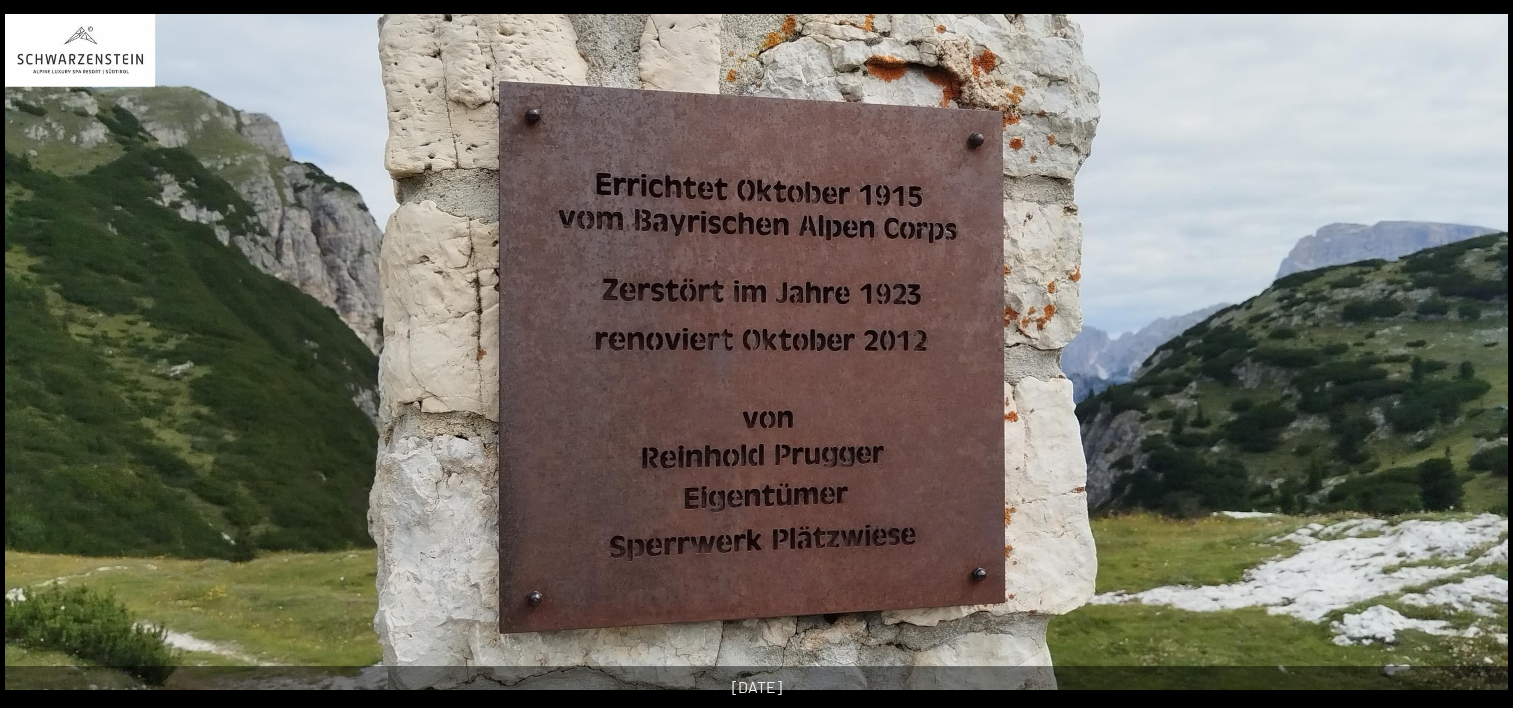 click at bounding box center [31, 363] 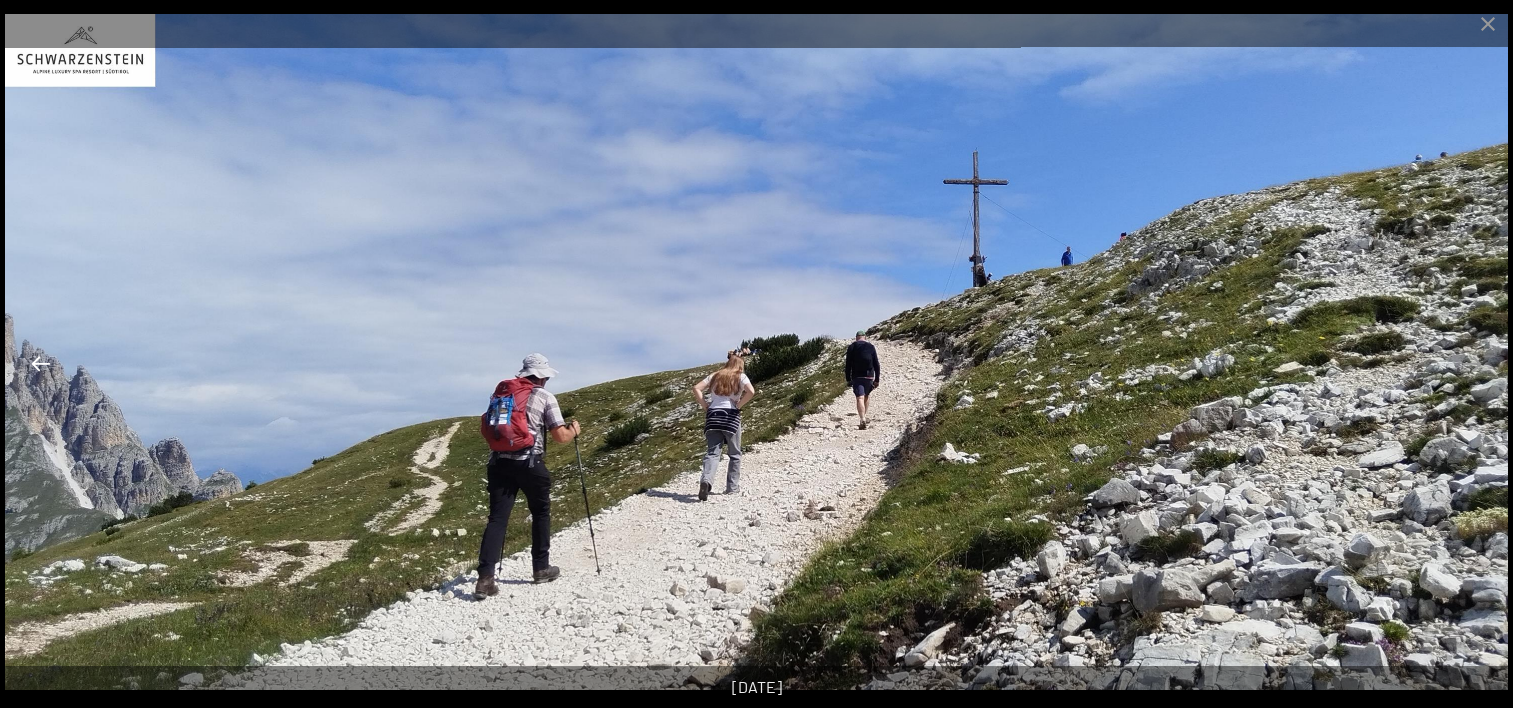 click at bounding box center [41, 363] 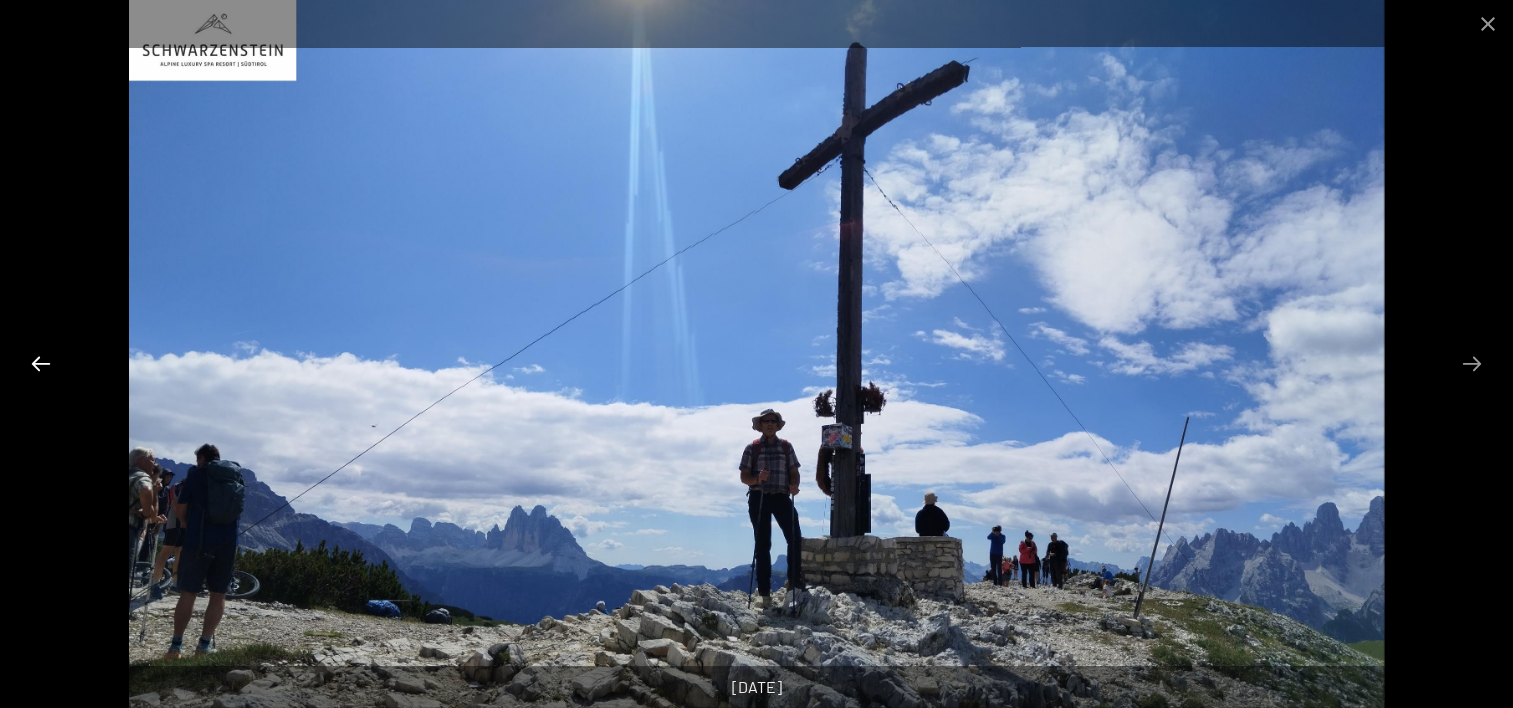 click at bounding box center [41, 363] 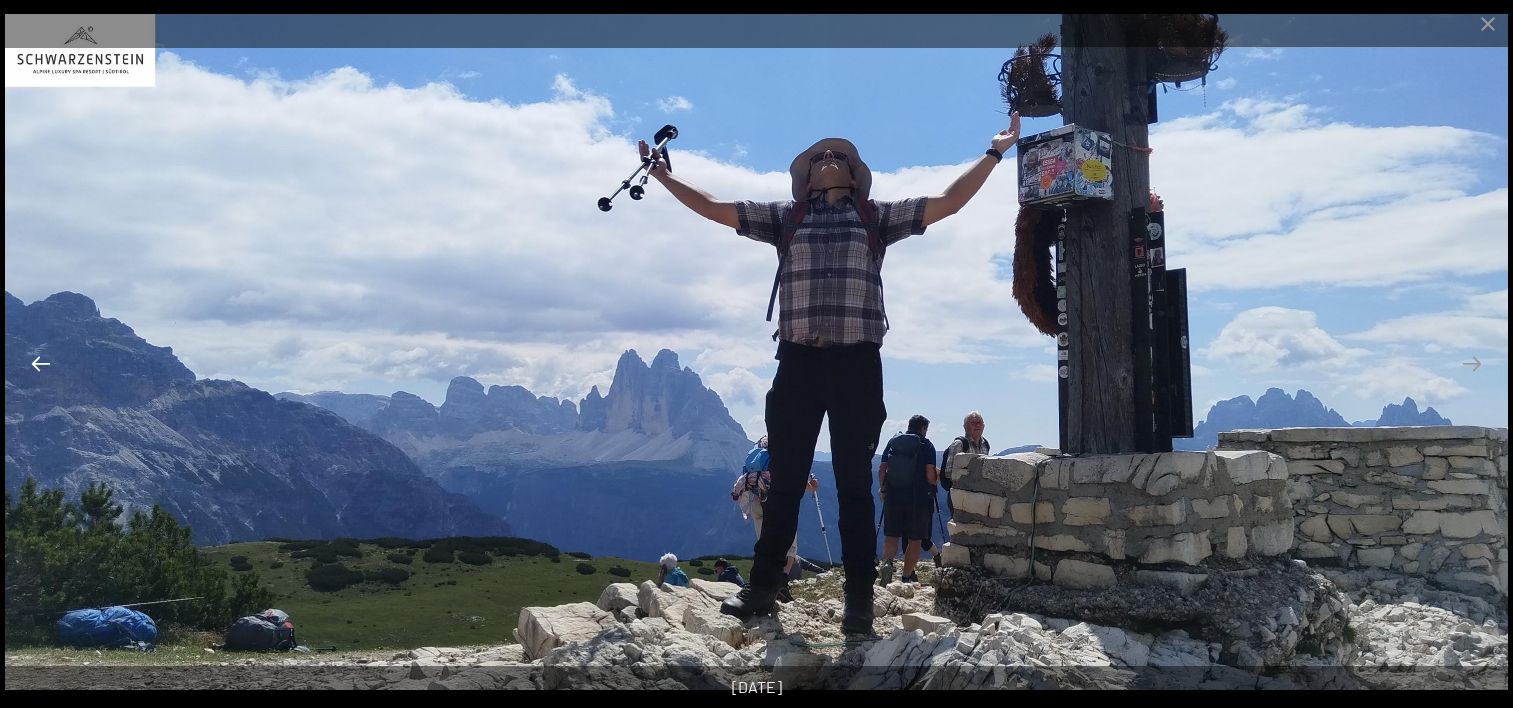 click at bounding box center (41, 363) 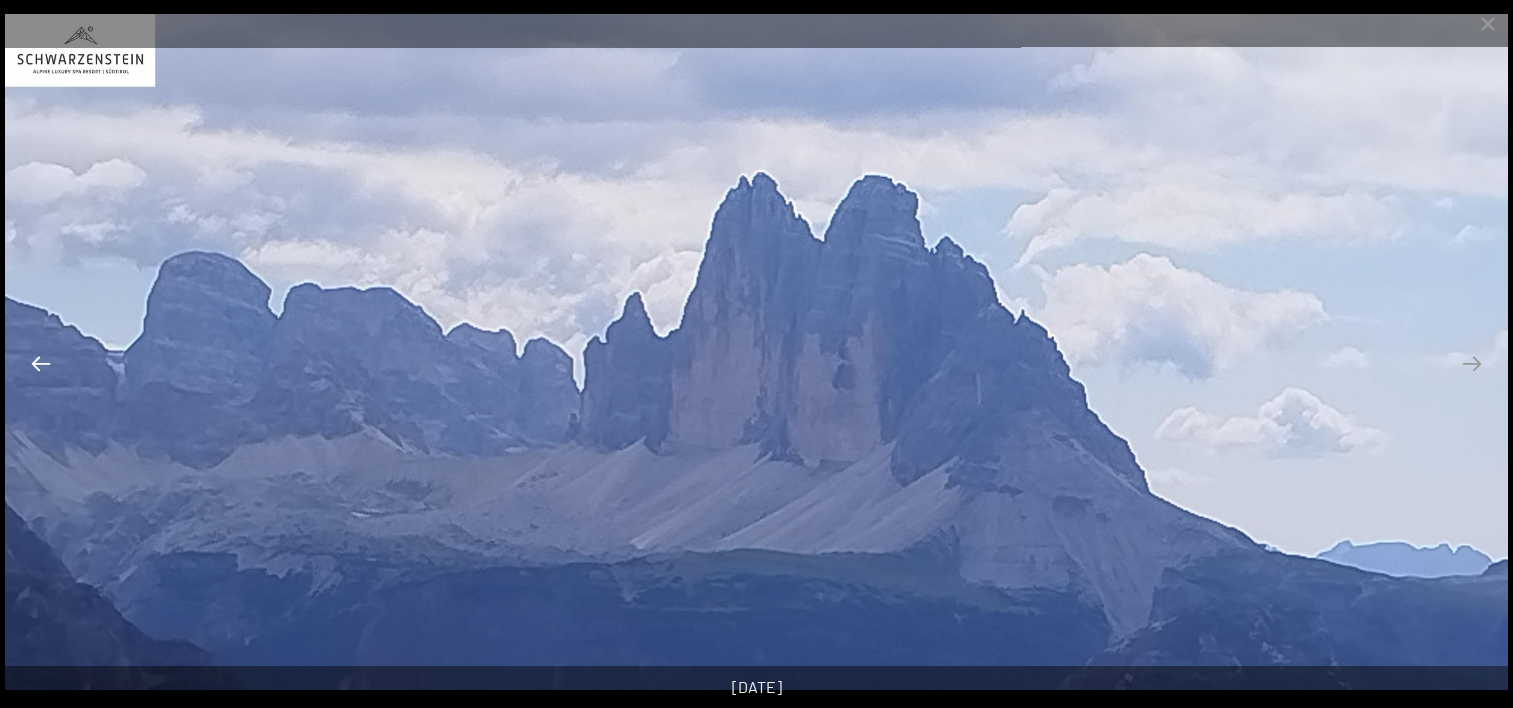 click at bounding box center [41, 363] 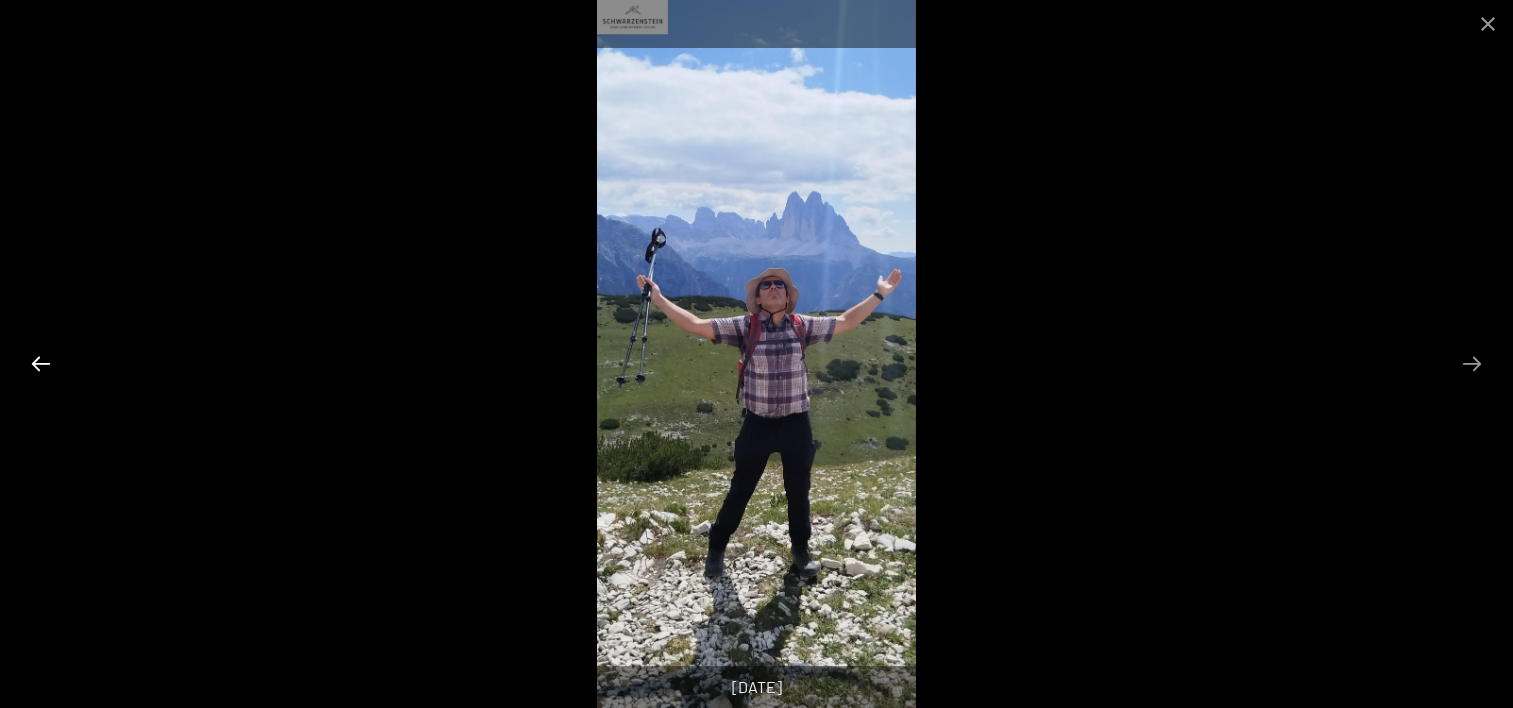 click at bounding box center [41, 363] 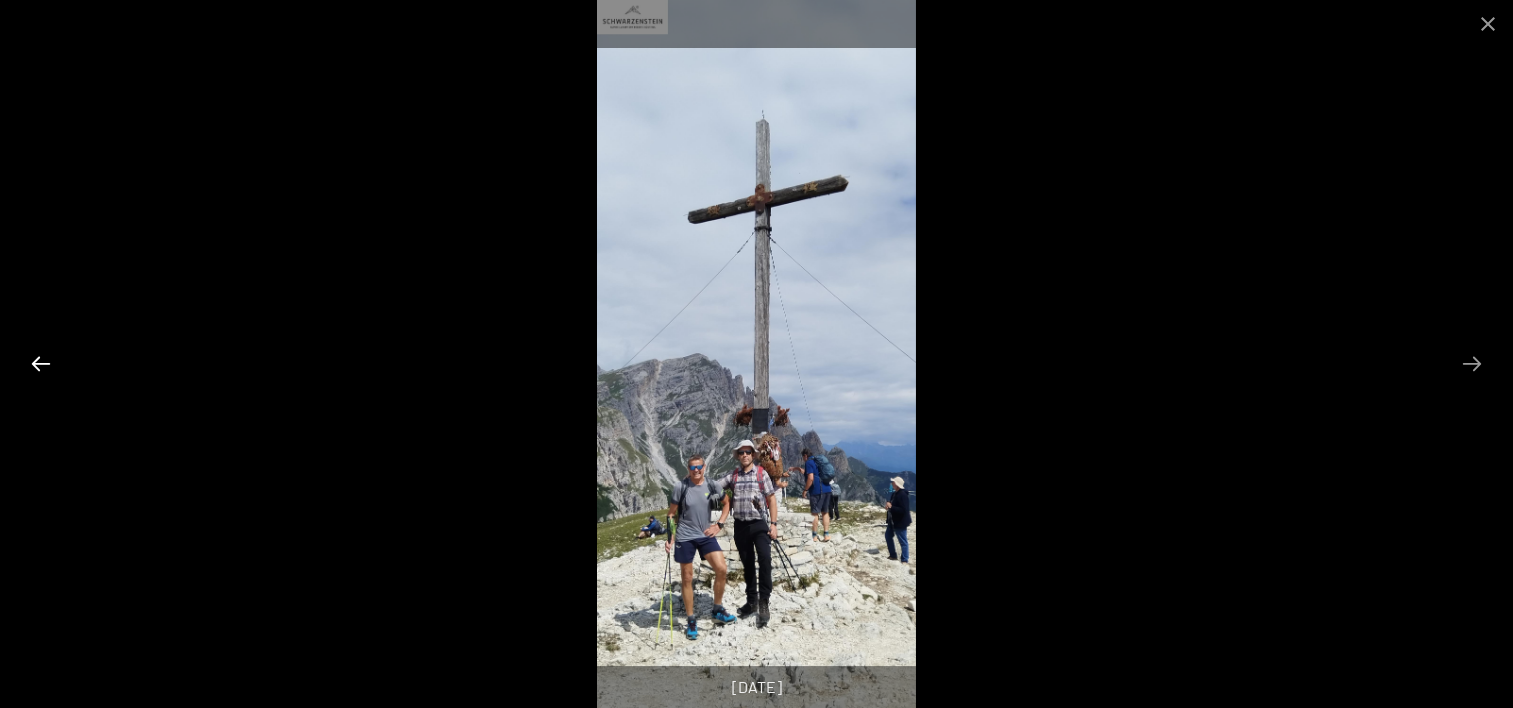 click at bounding box center (41, 363) 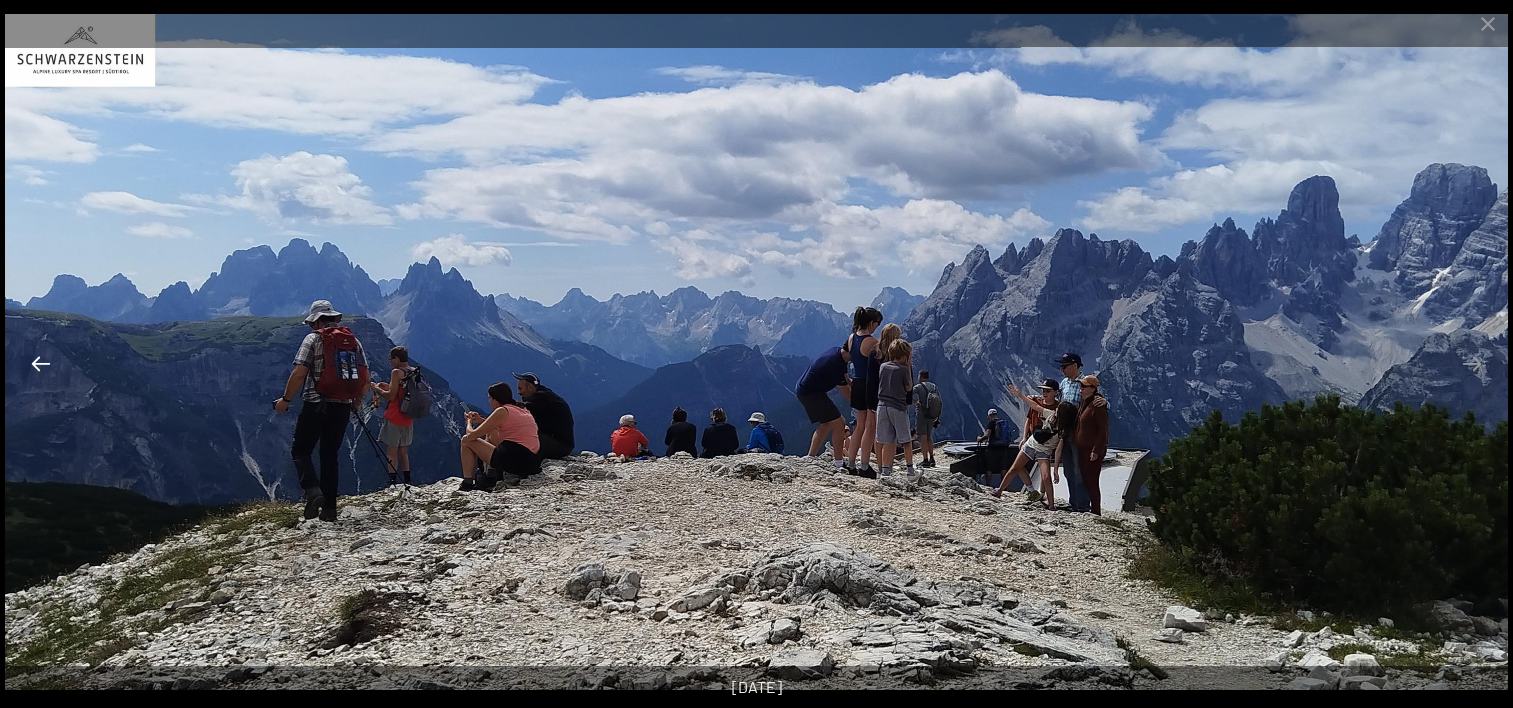 click at bounding box center [41, 363] 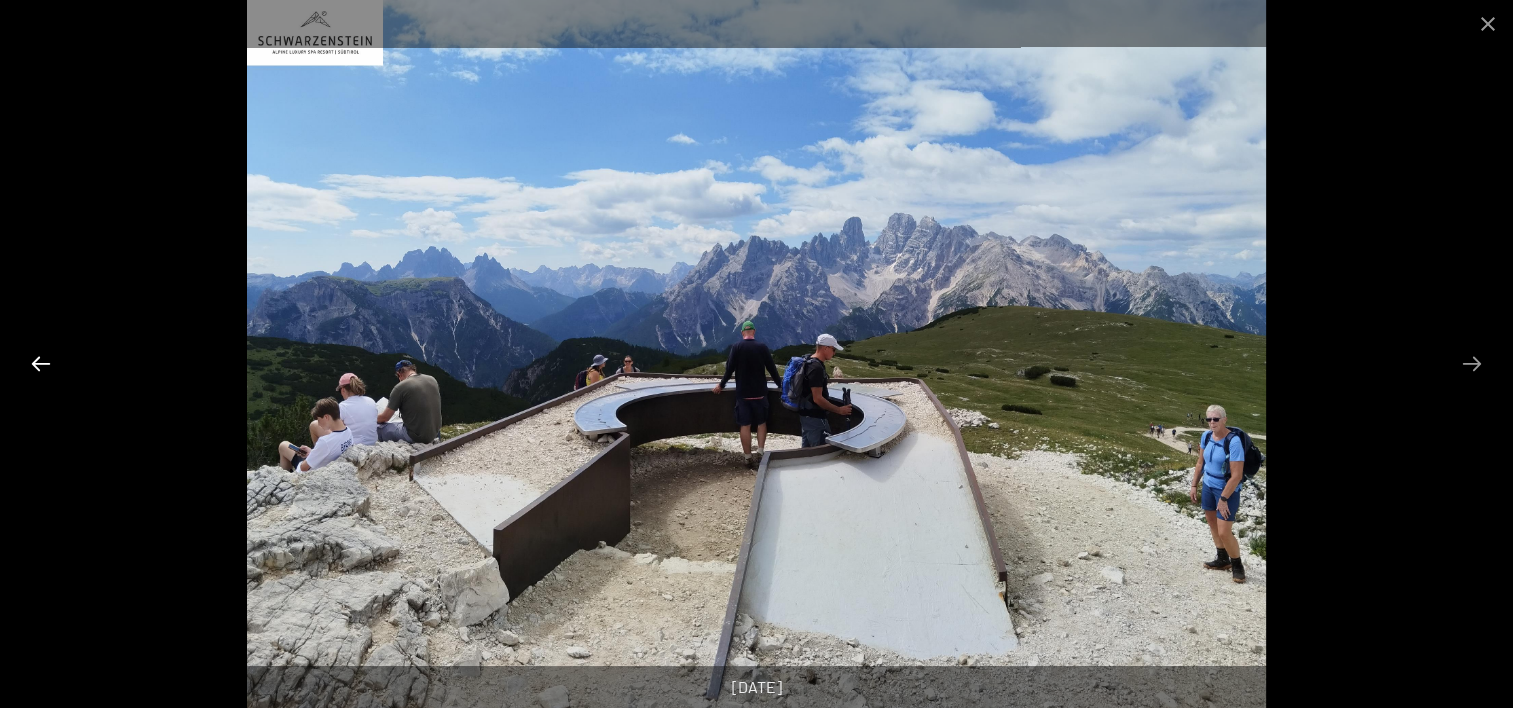 click at bounding box center [41, 363] 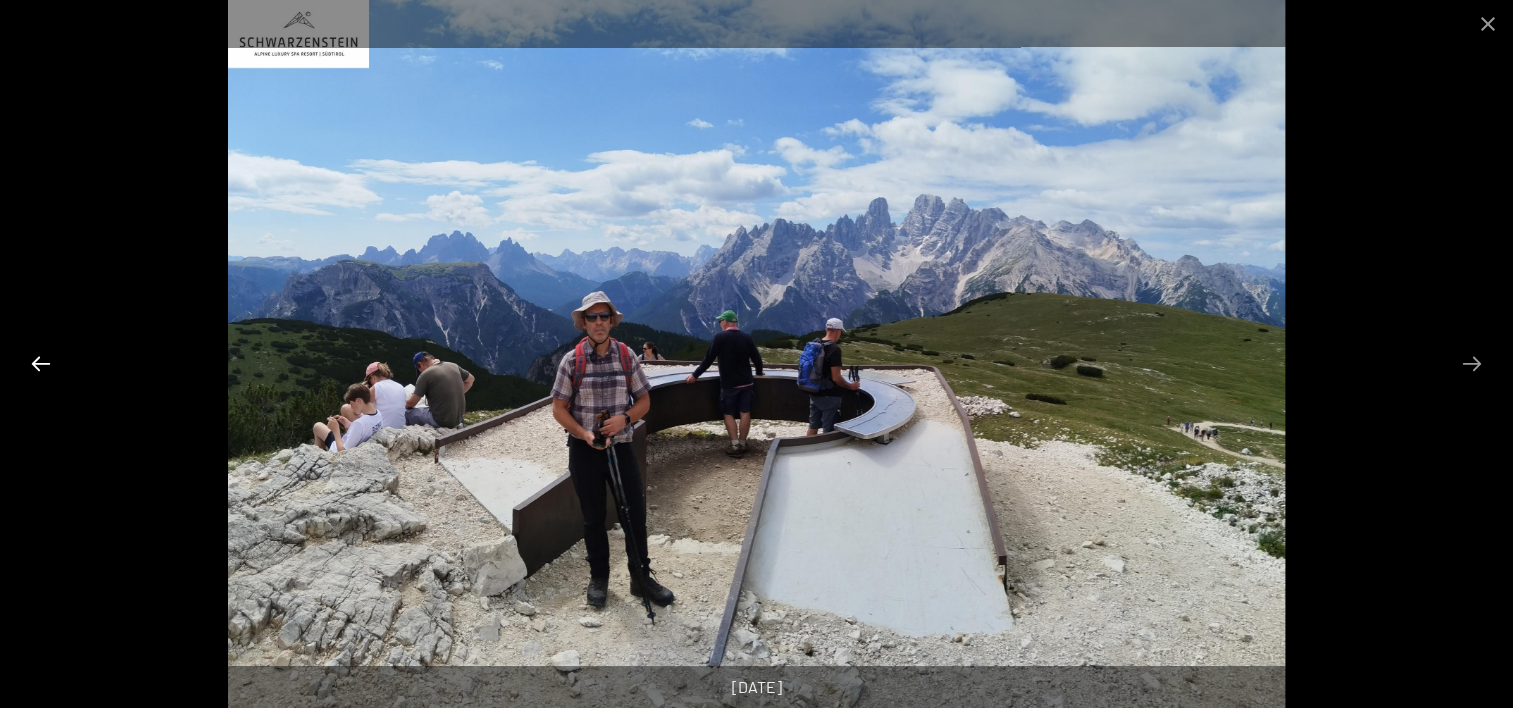 click at bounding box center (41, 363) 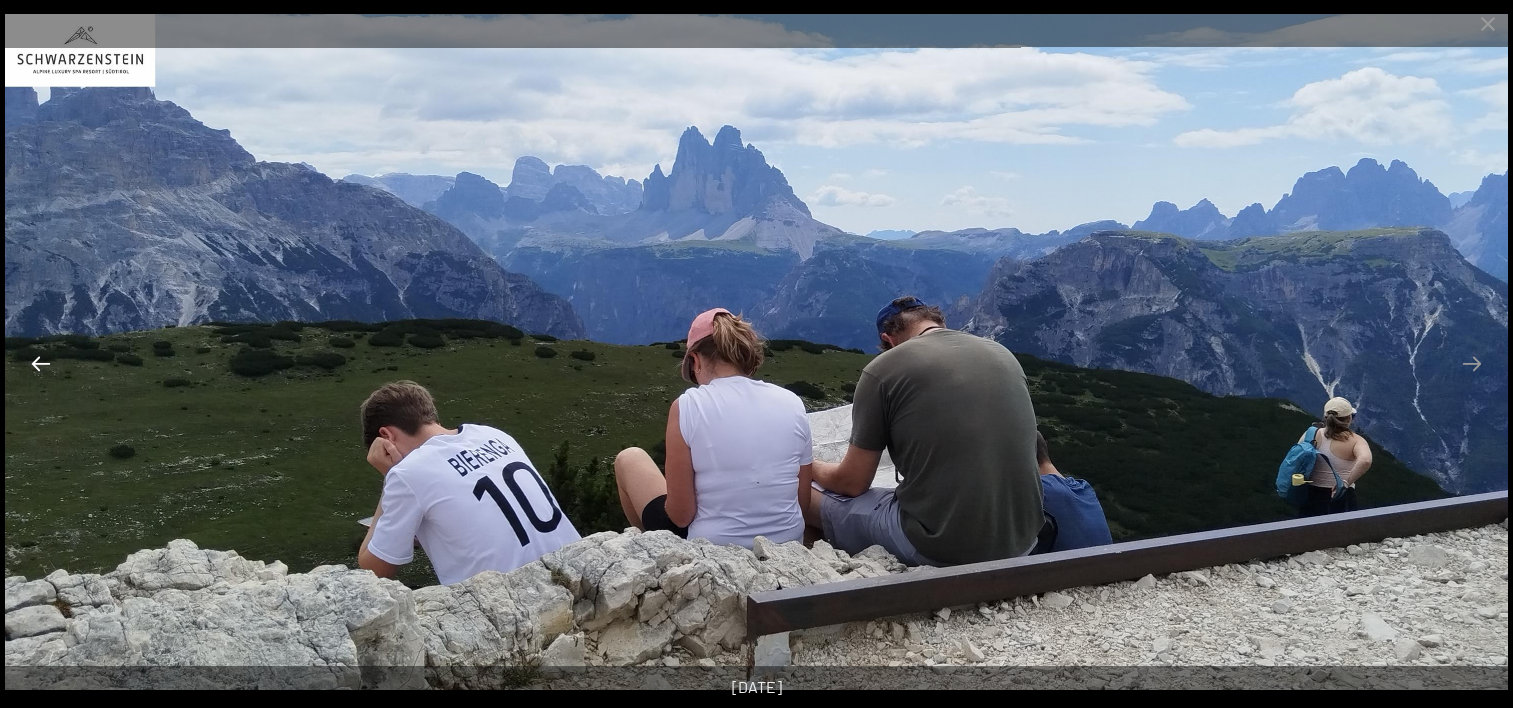click at bounding box center [41, 363] 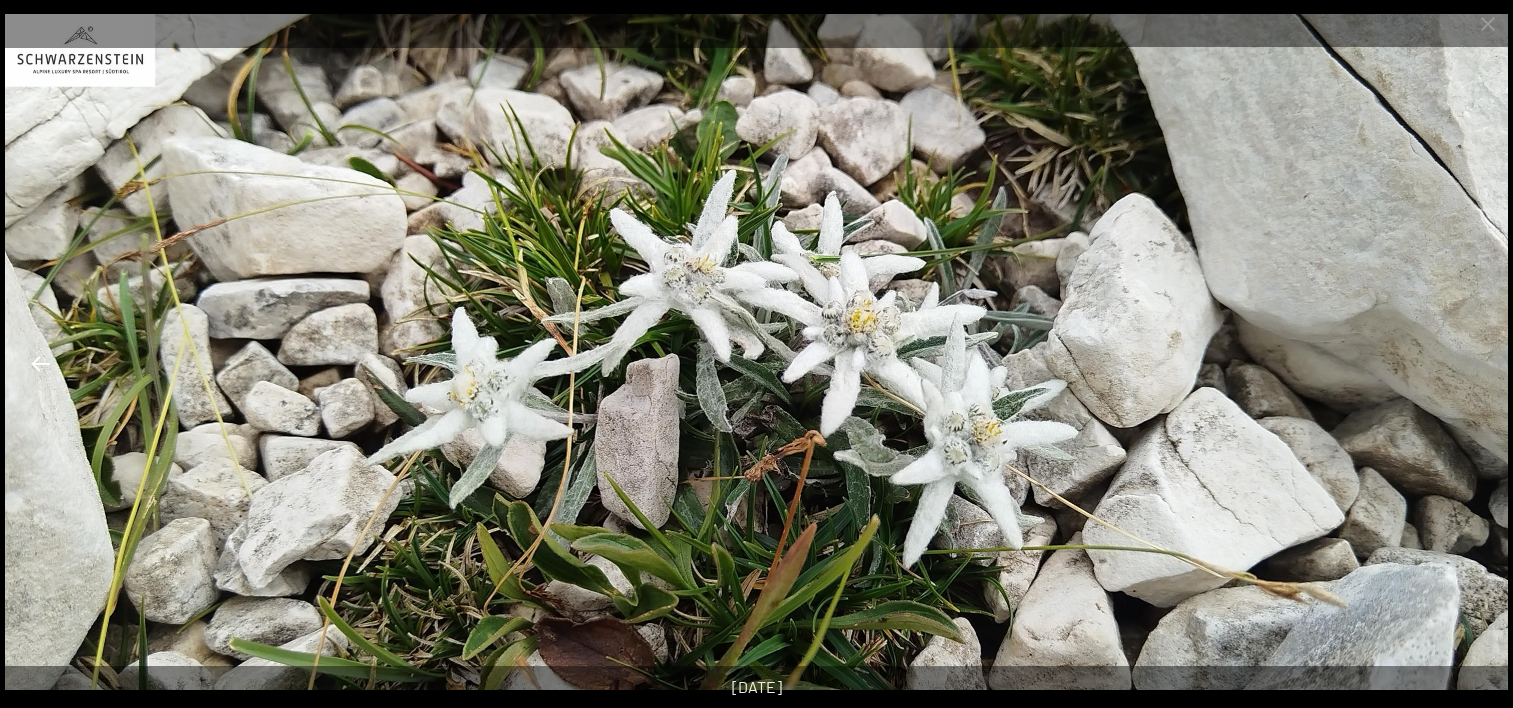 click at bounding box center [41, 363] 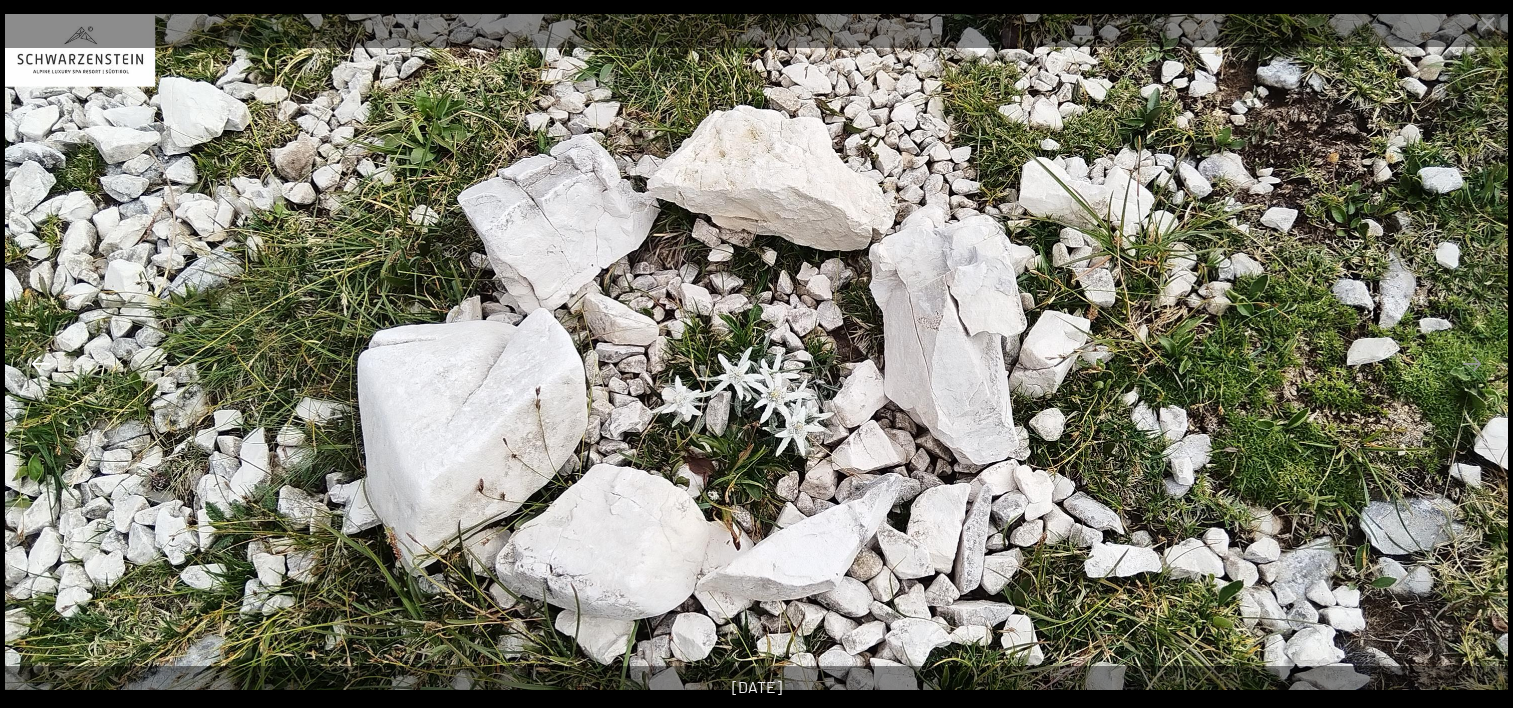 click at bounding box center (41, 363) 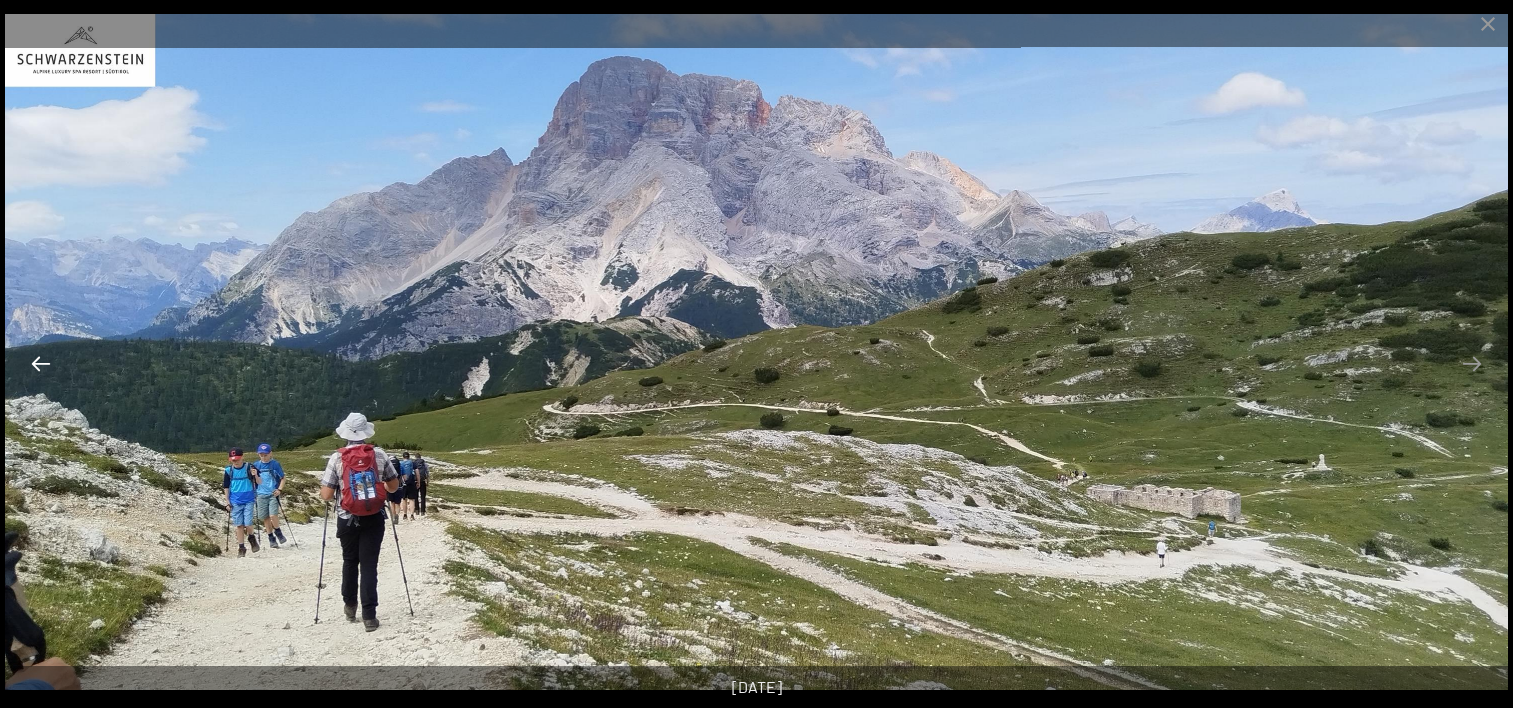 click at bounding box center [41, 363] 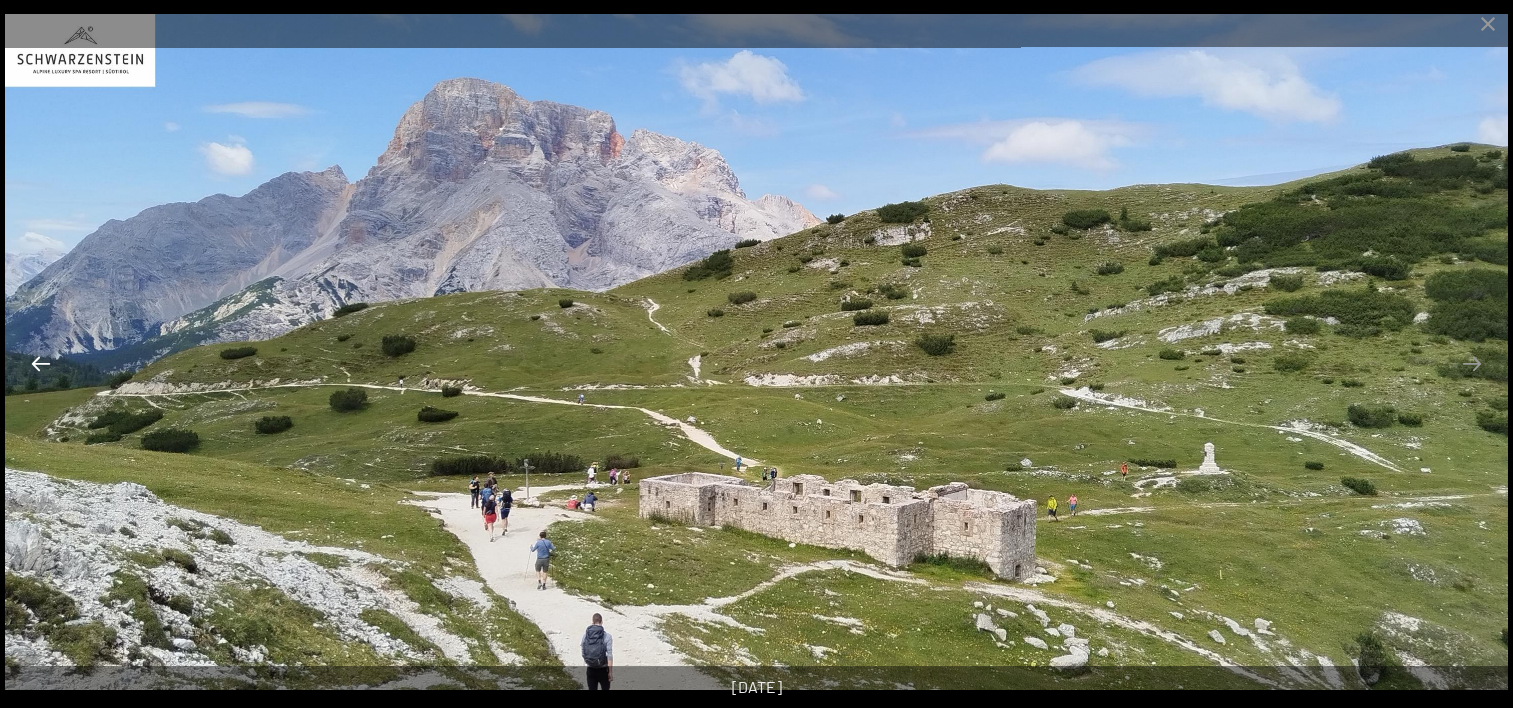 click at bounding box center [41, 363] 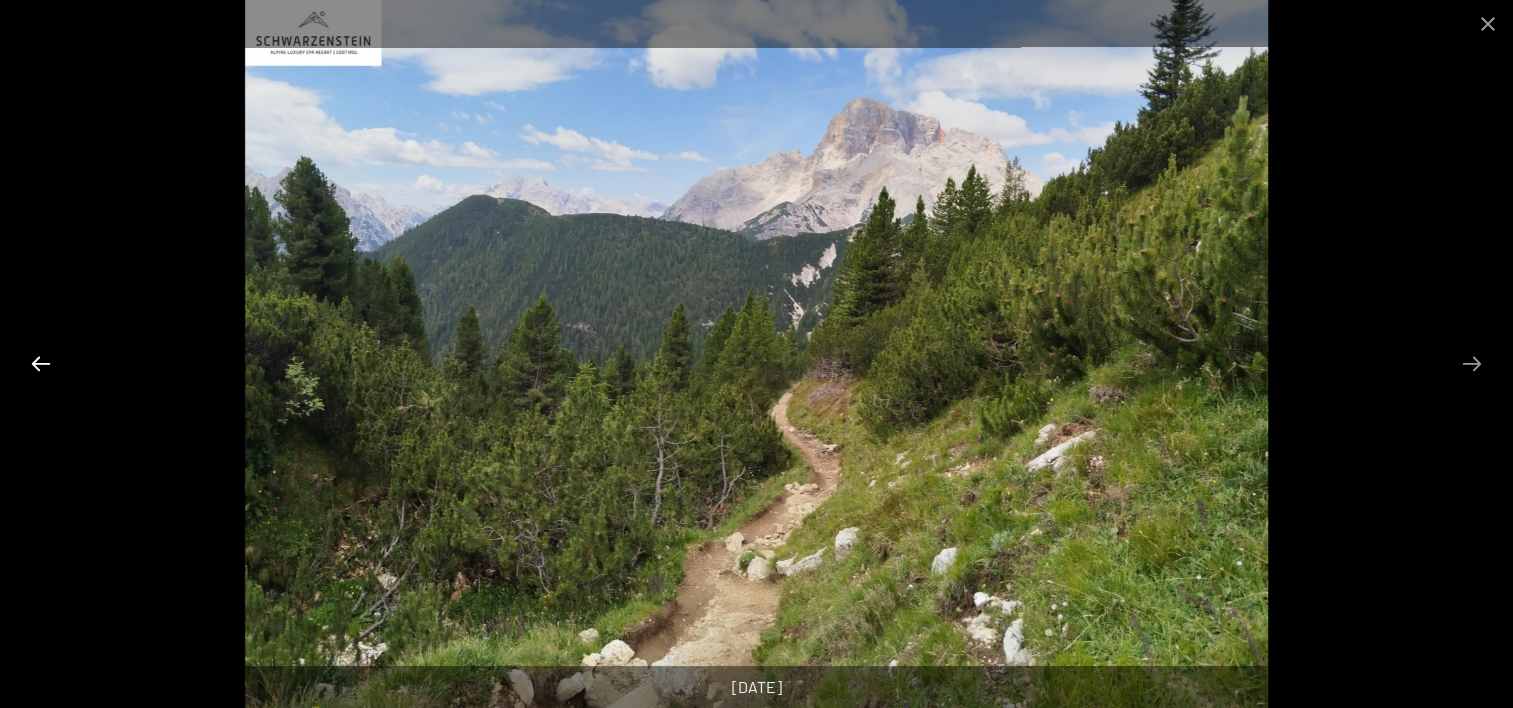 click at bounding box center (41, 363) 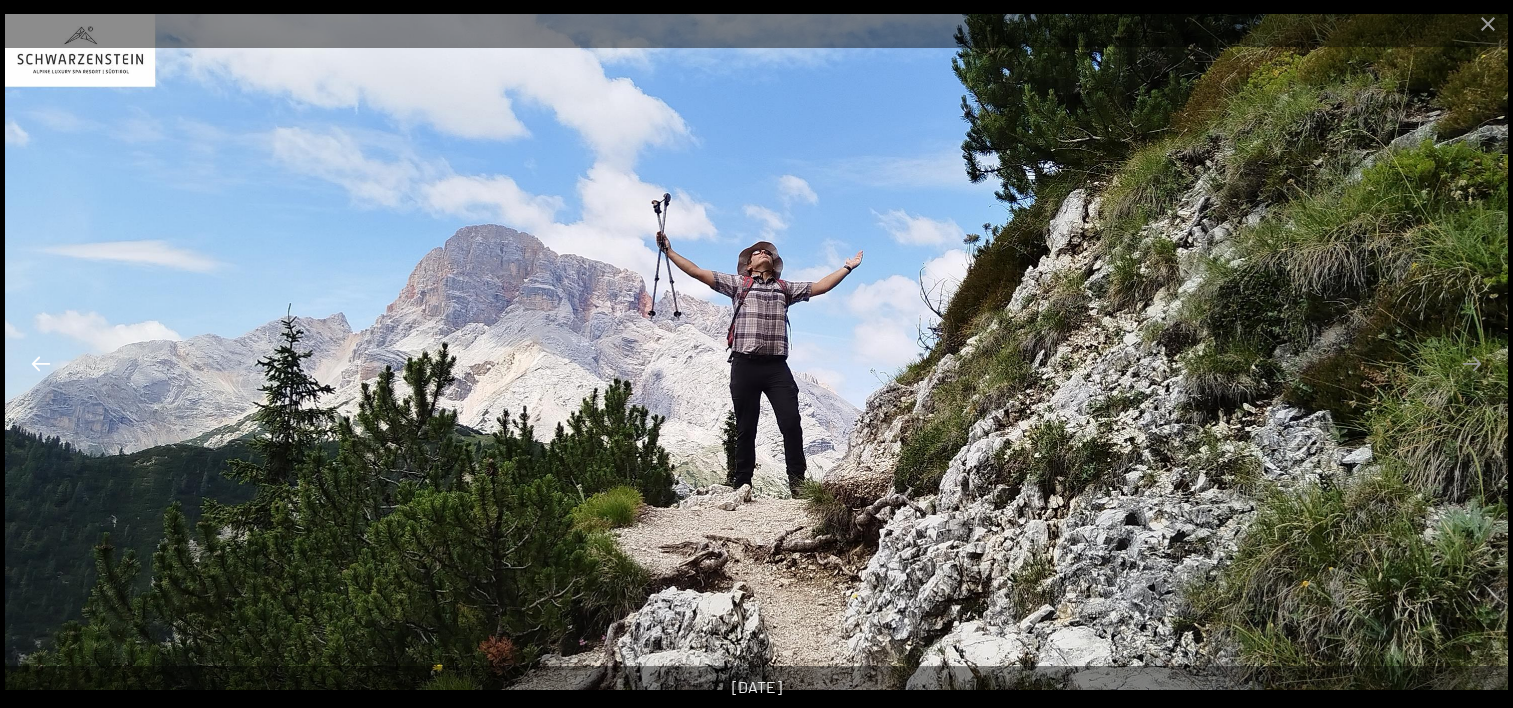 click at bounding box center [41, 363] 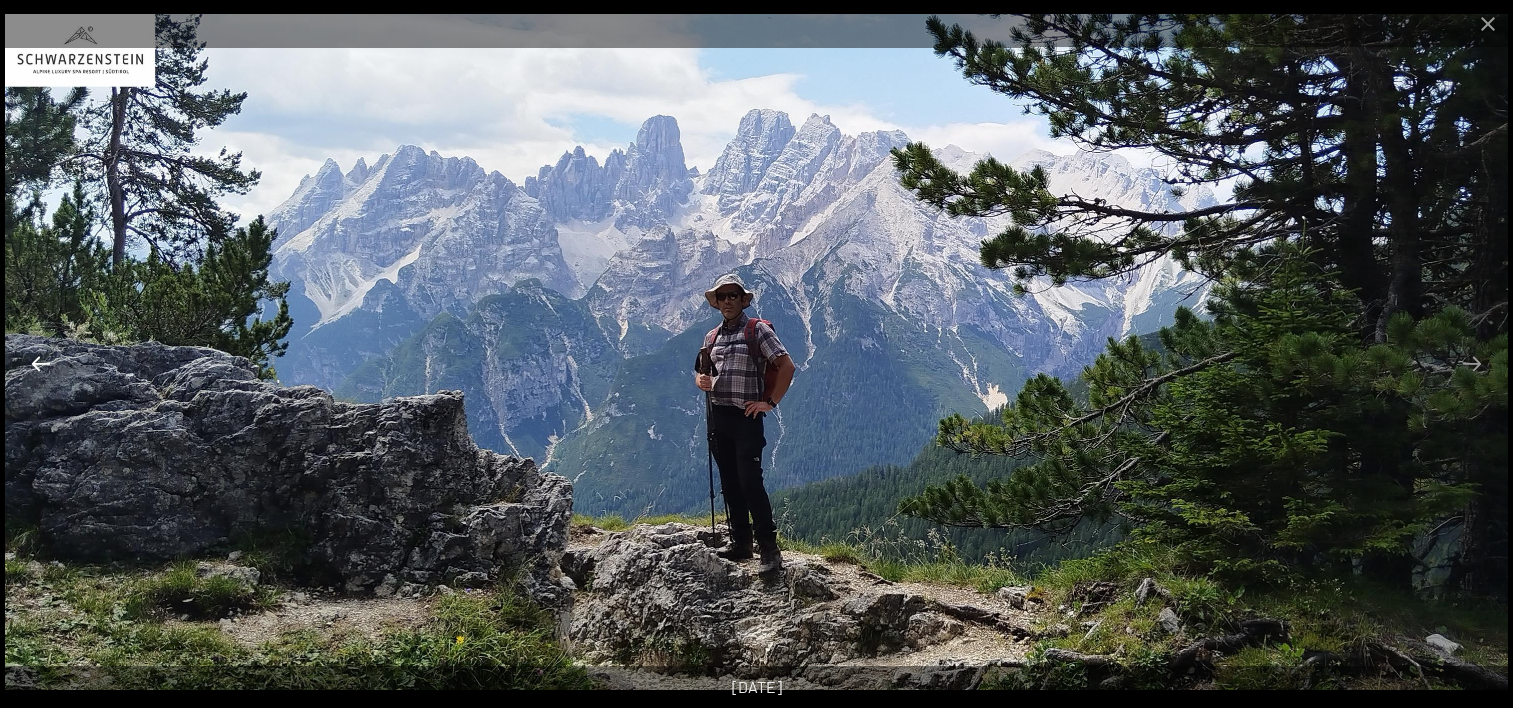click at bounding box center [41, 363] 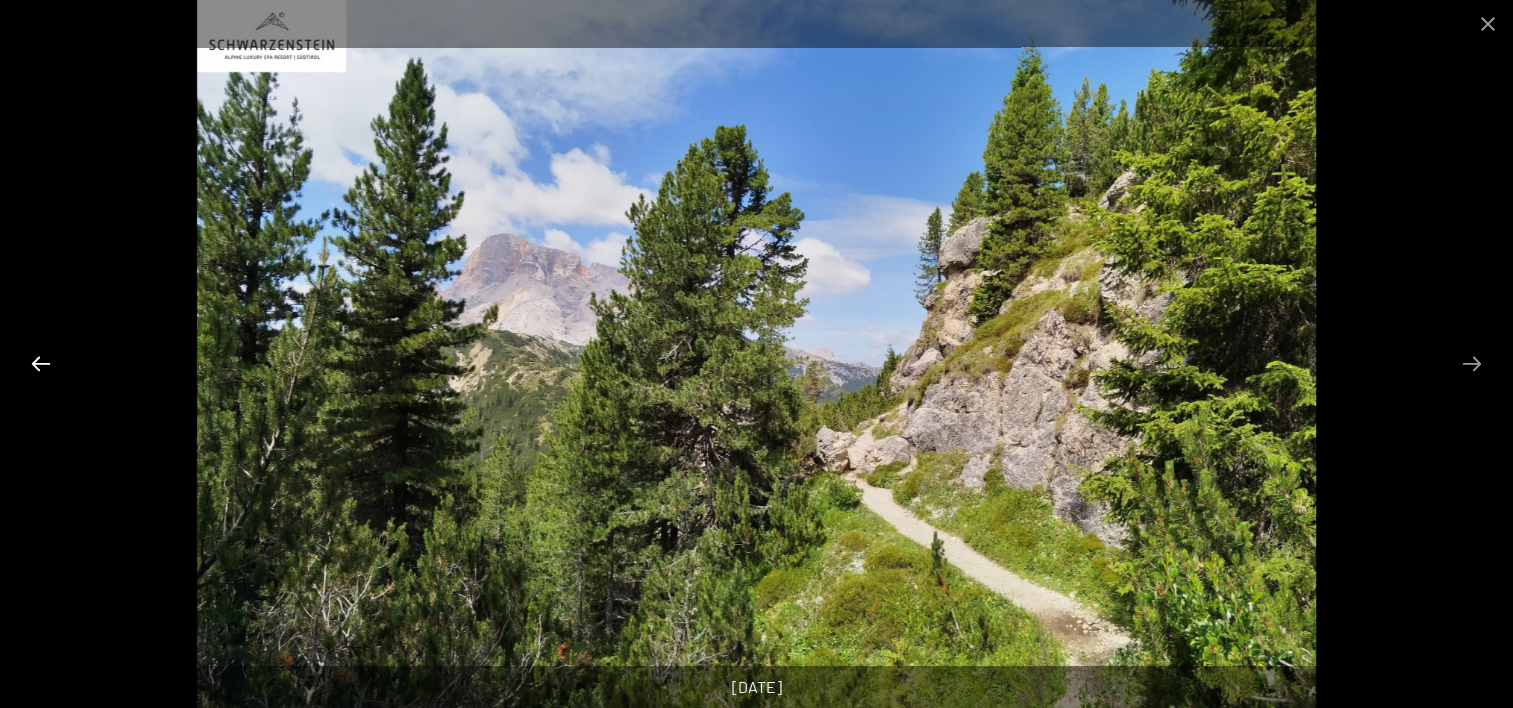 click at bounding box center (41, 363) 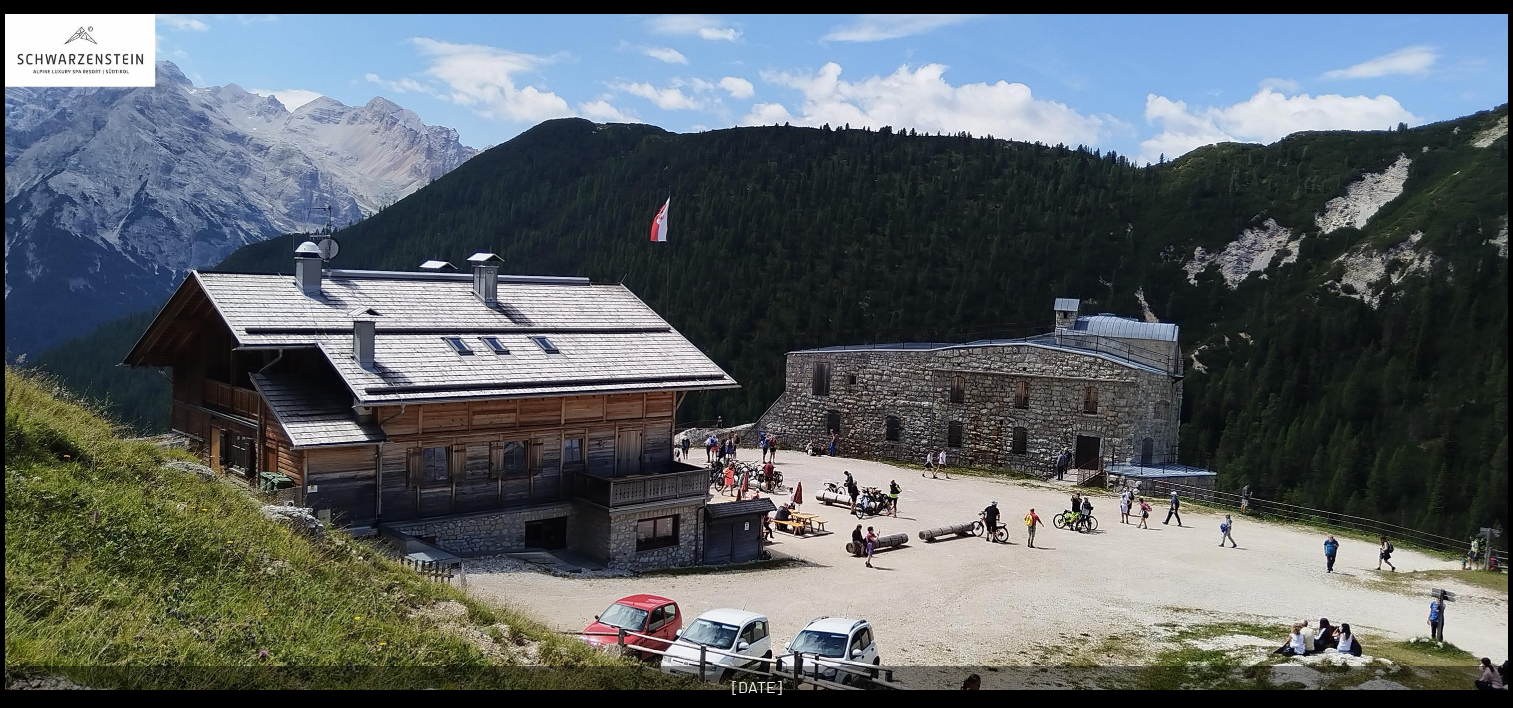 click at bounding box center [31, 363] 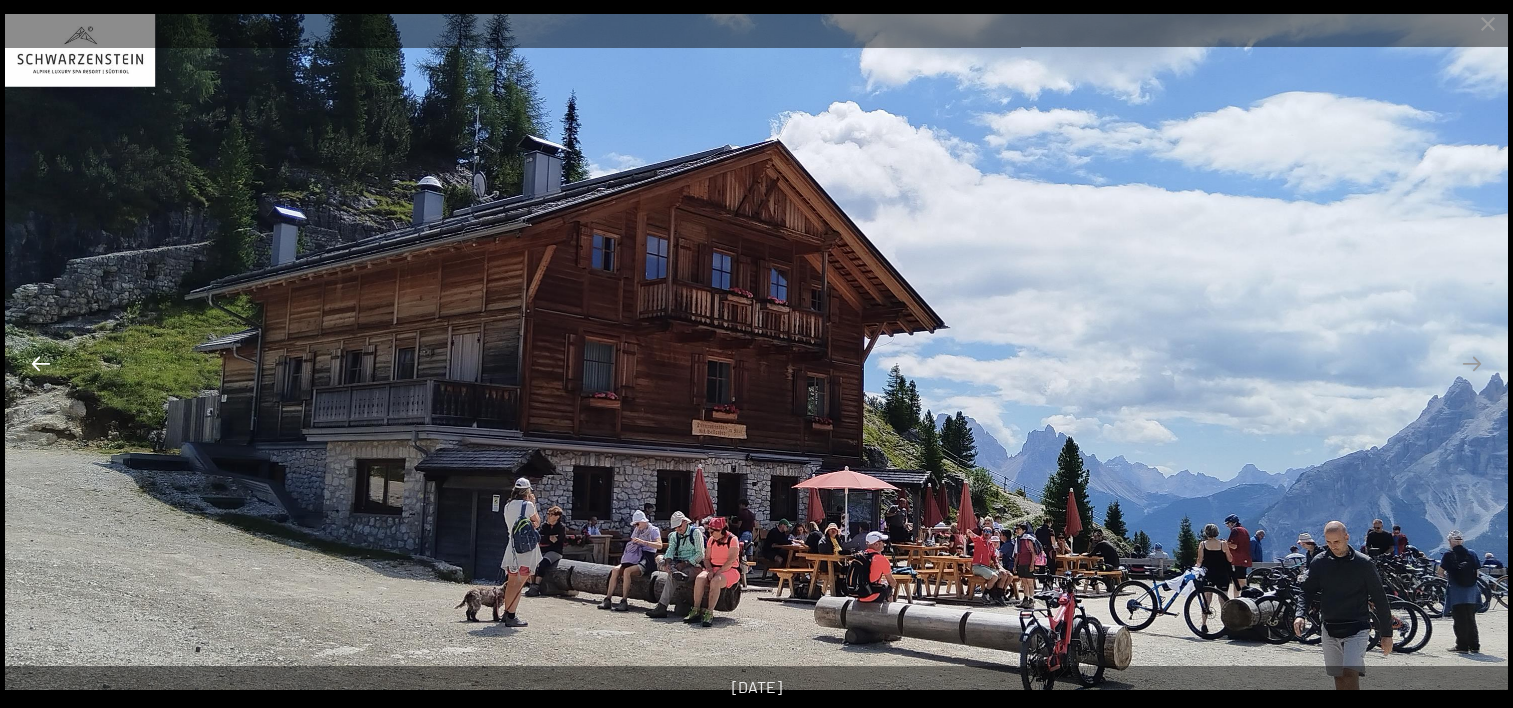 click at bounding box center [41, 363] 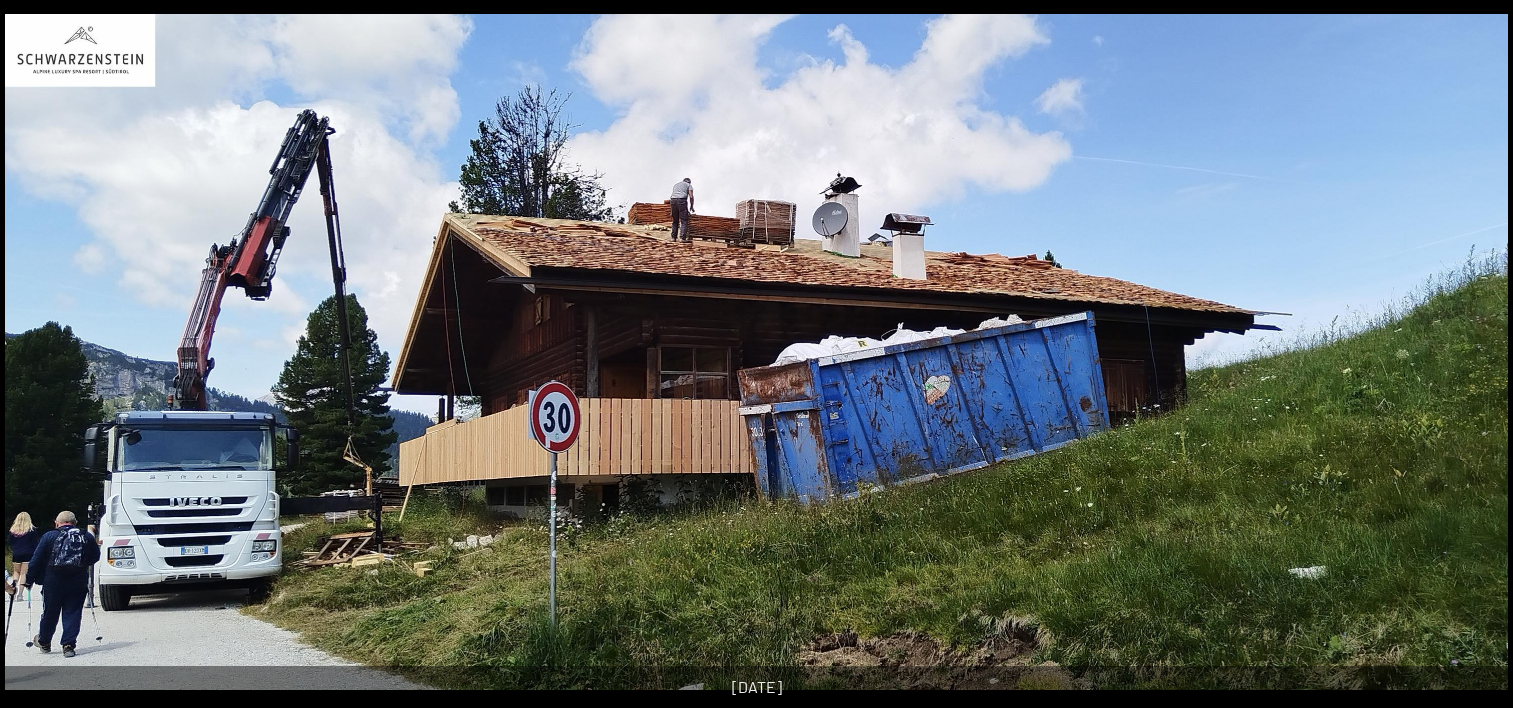 click at bounding box center [31, 363] 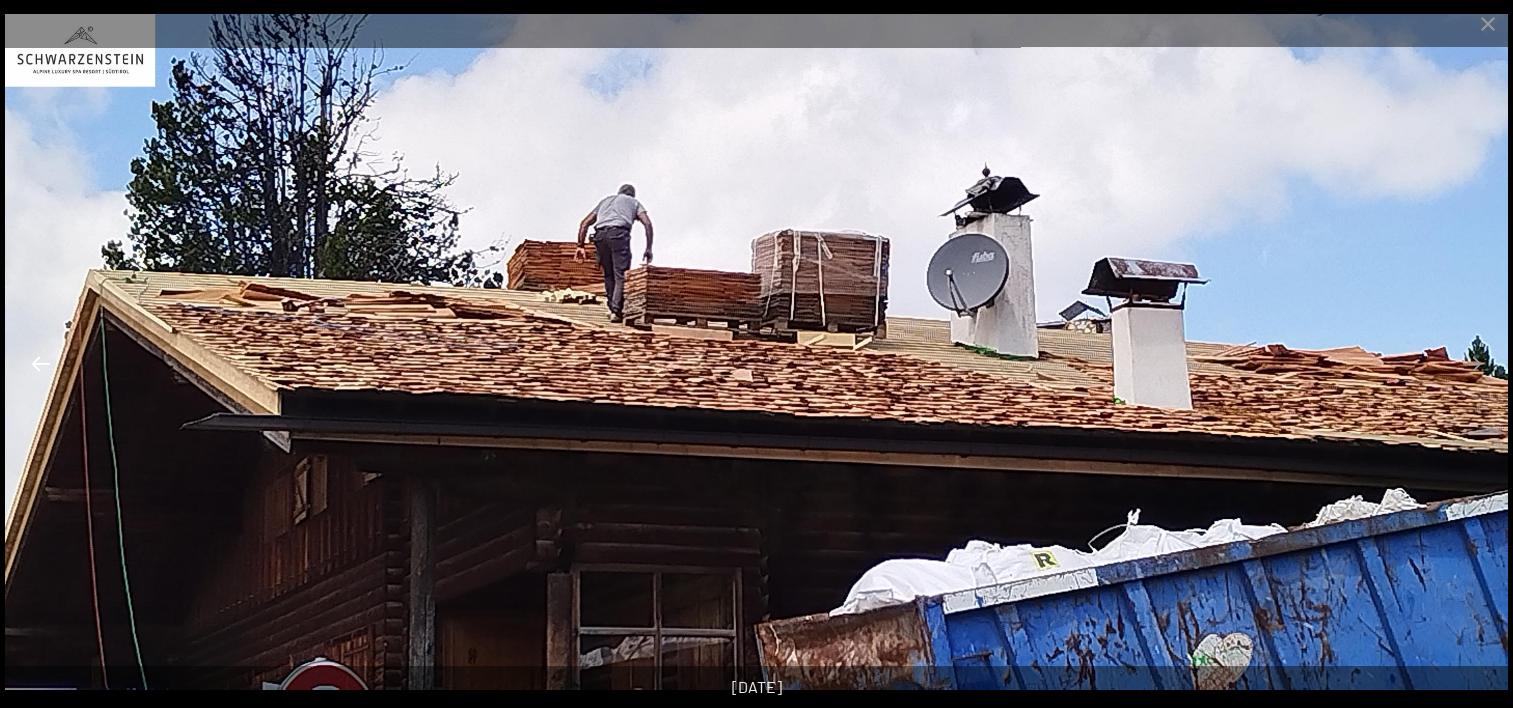 click at bounding box center [41, 363] 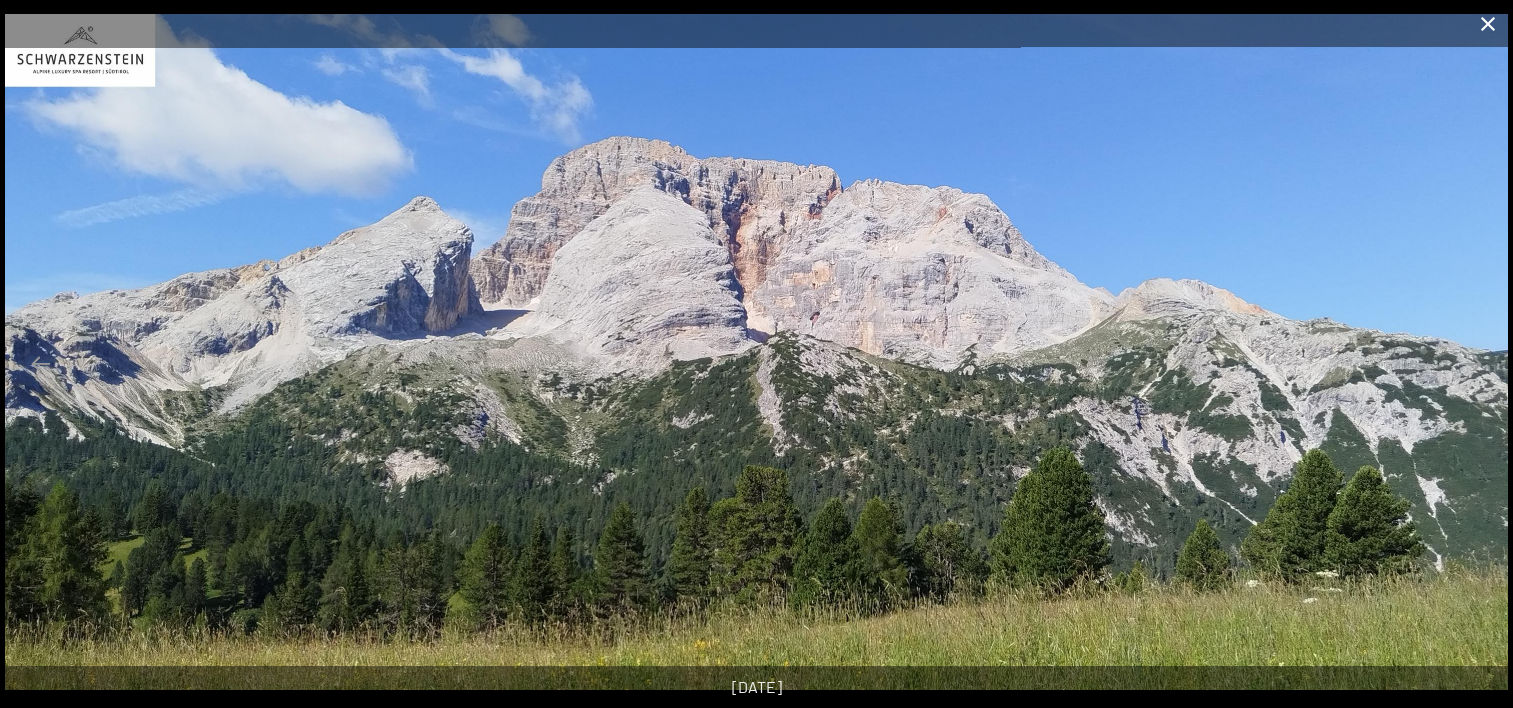 click at bounding box center [1488, 23] 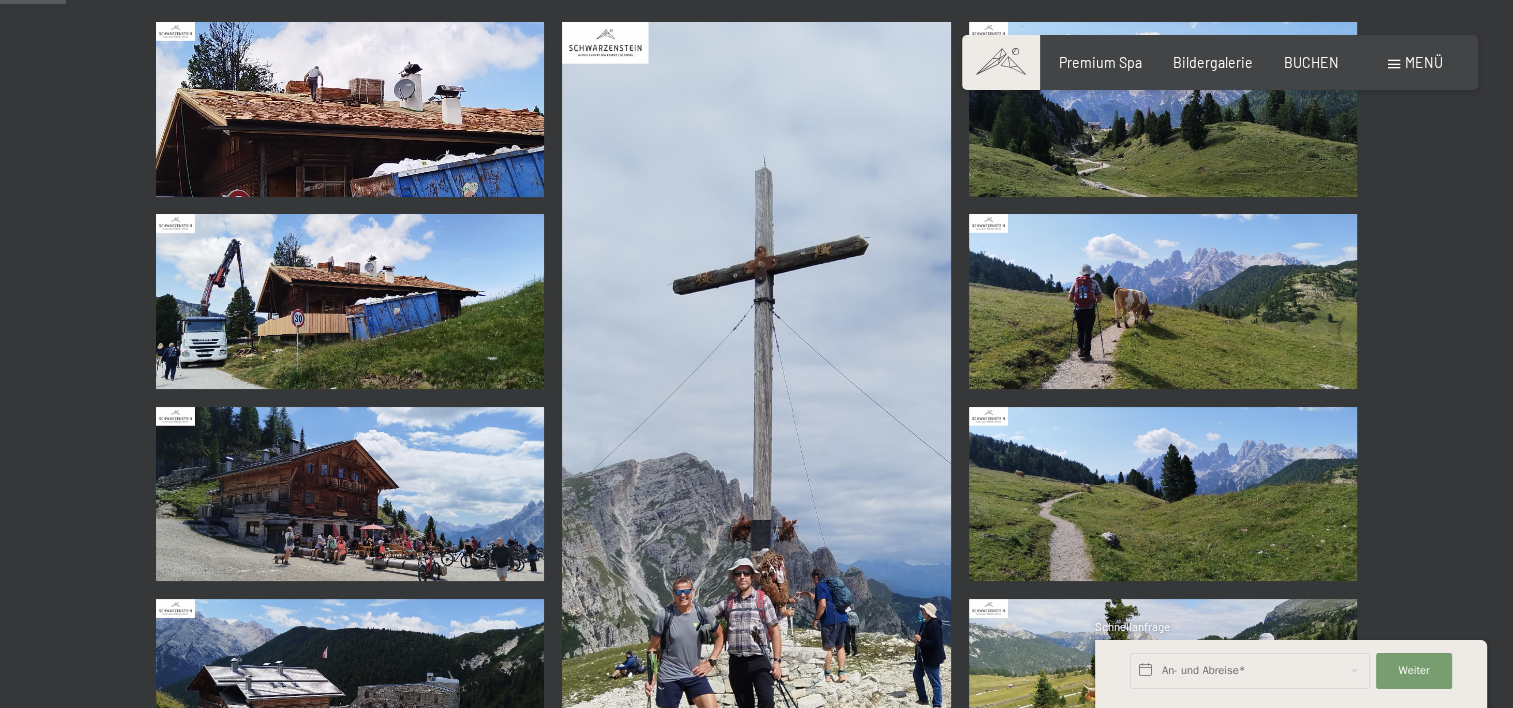 scroll, scrollTop: 200, scrollLeft: 0, axis: vertical 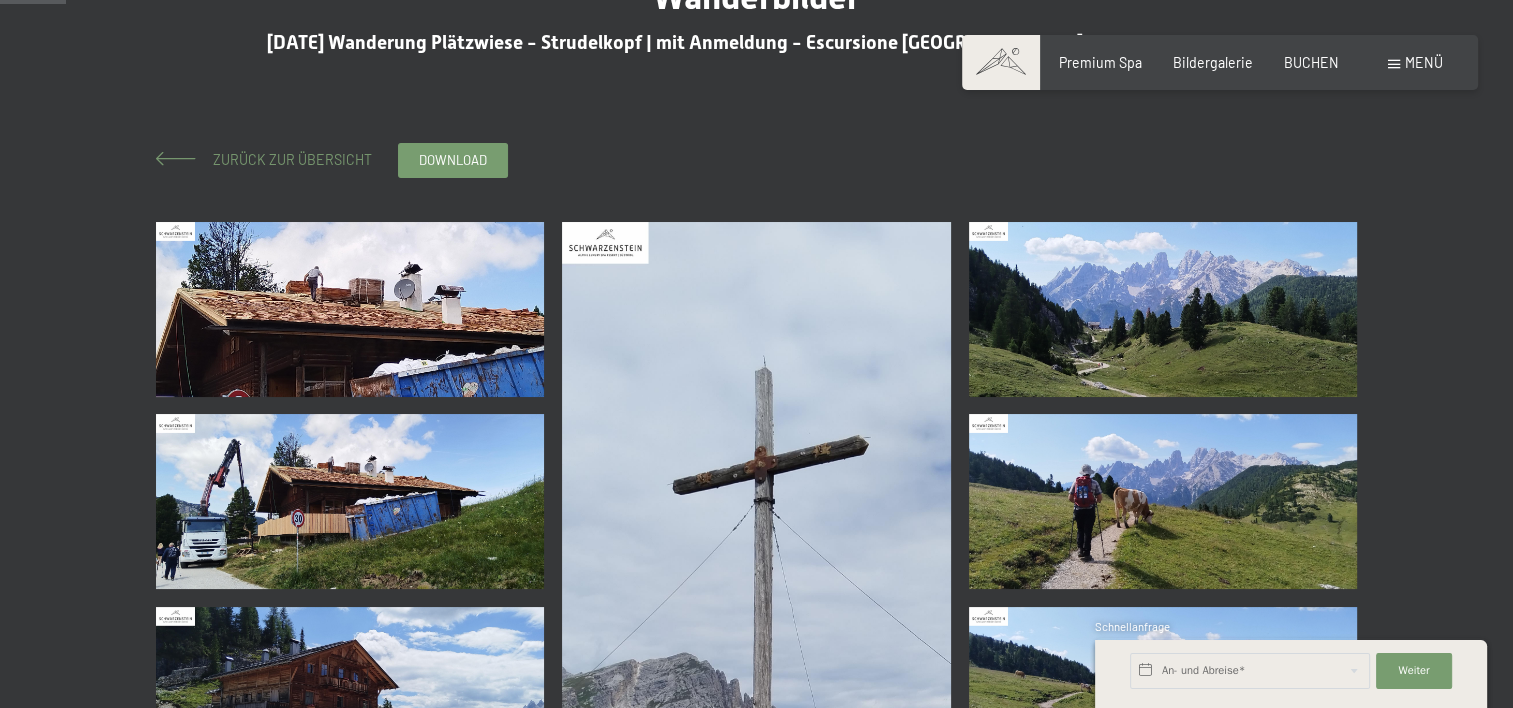 click on "Zurück zur Übersicht" at bounding box center [285, 159] 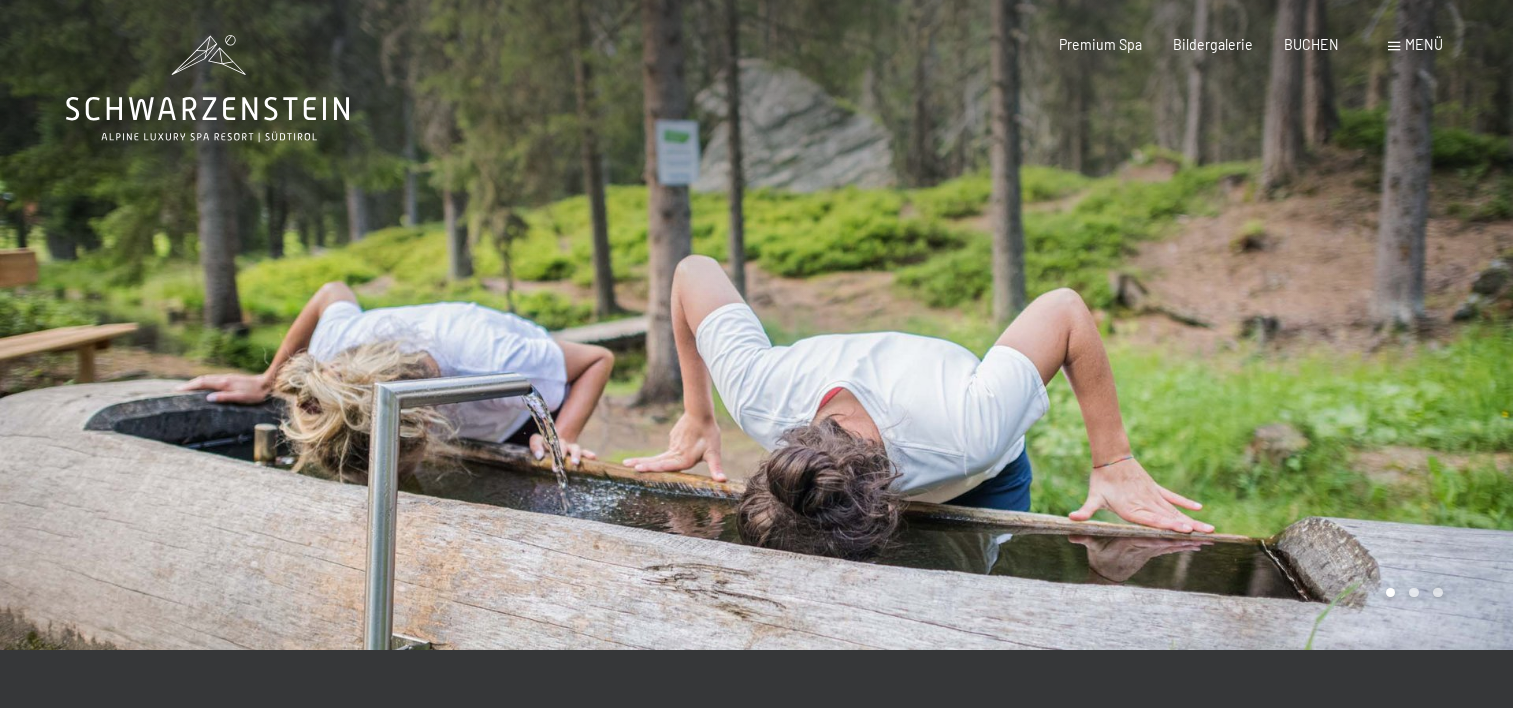 scroll, scrollTop: 0, scrollLeft: 0, axis: both 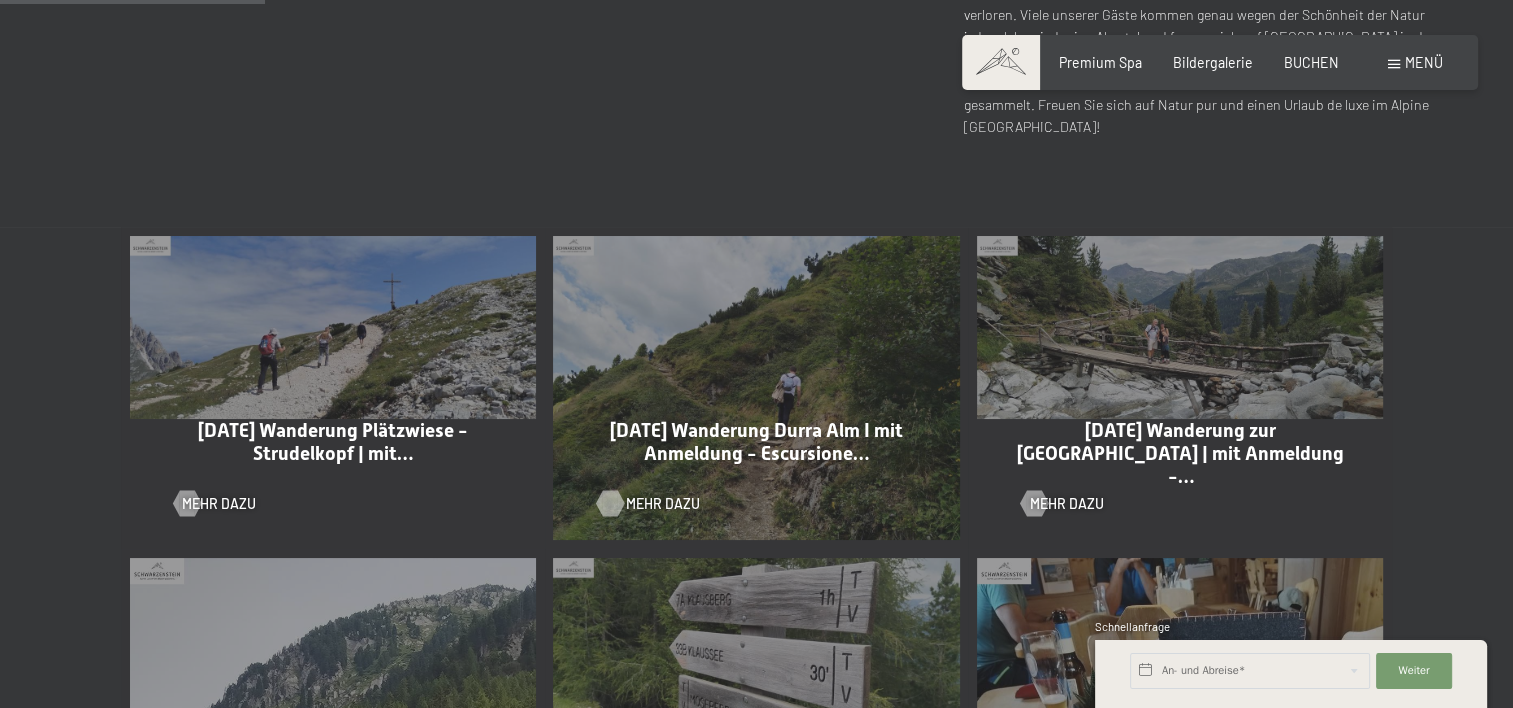click on "Mehr dazu" at bounding box center [663, 504] 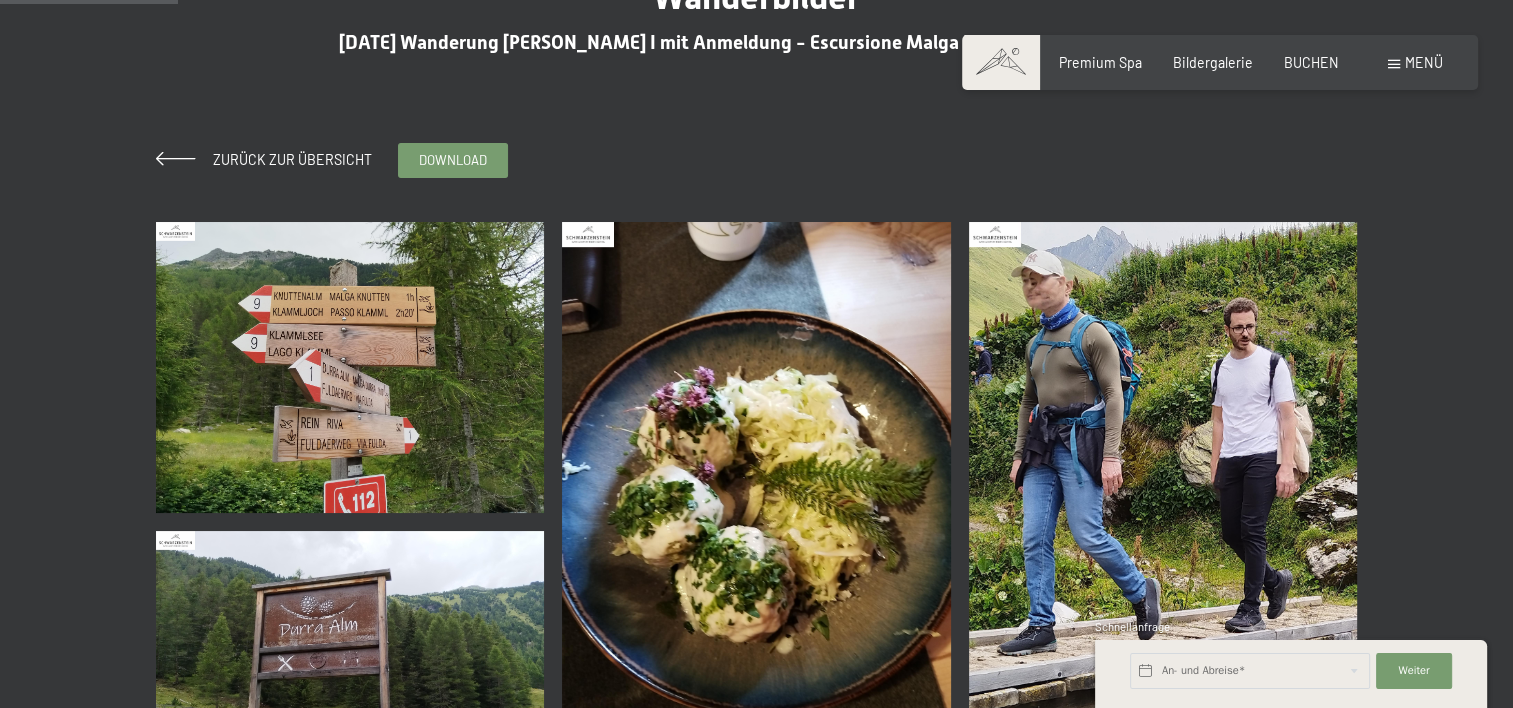 scroll, scrollTop: 200, scrollLeft: 0, axis: vertical 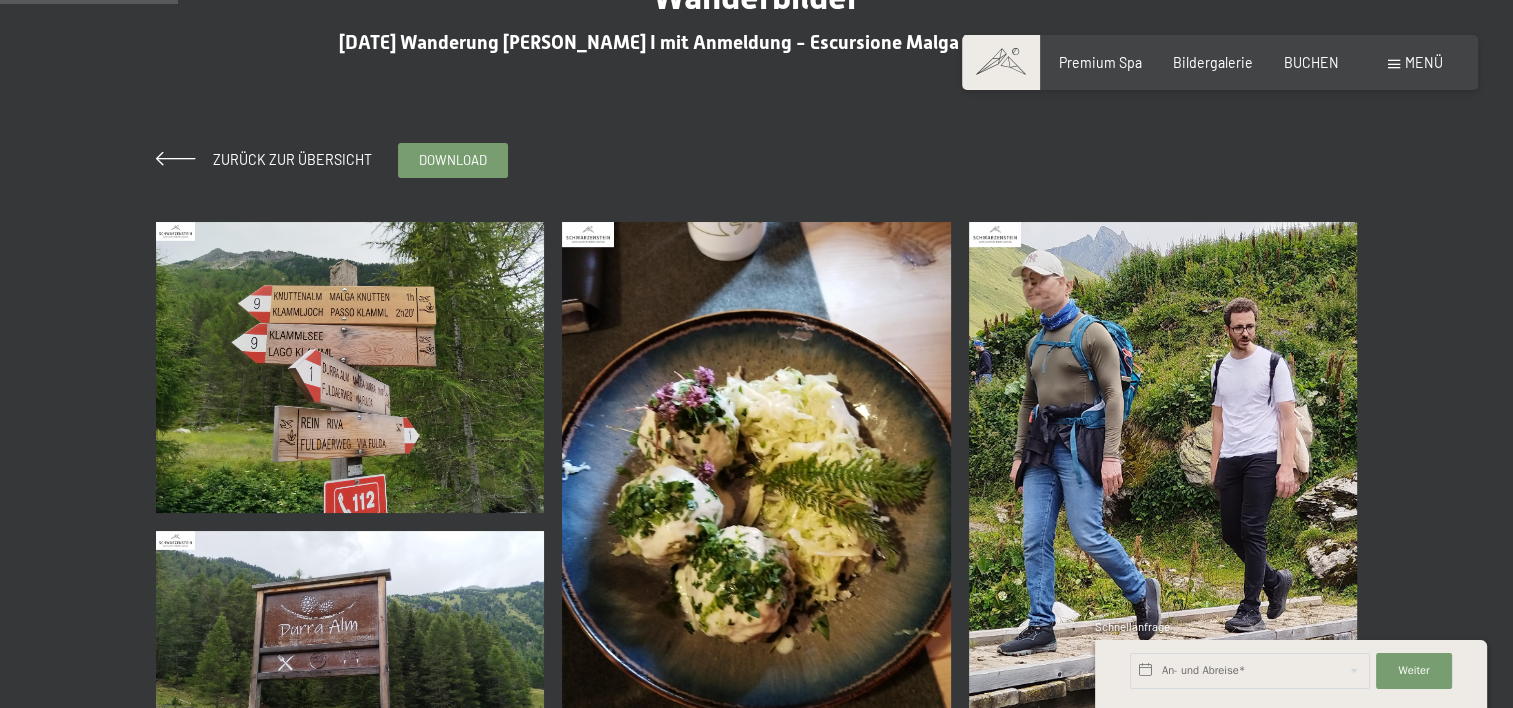 click at bounding box center [350, 367] 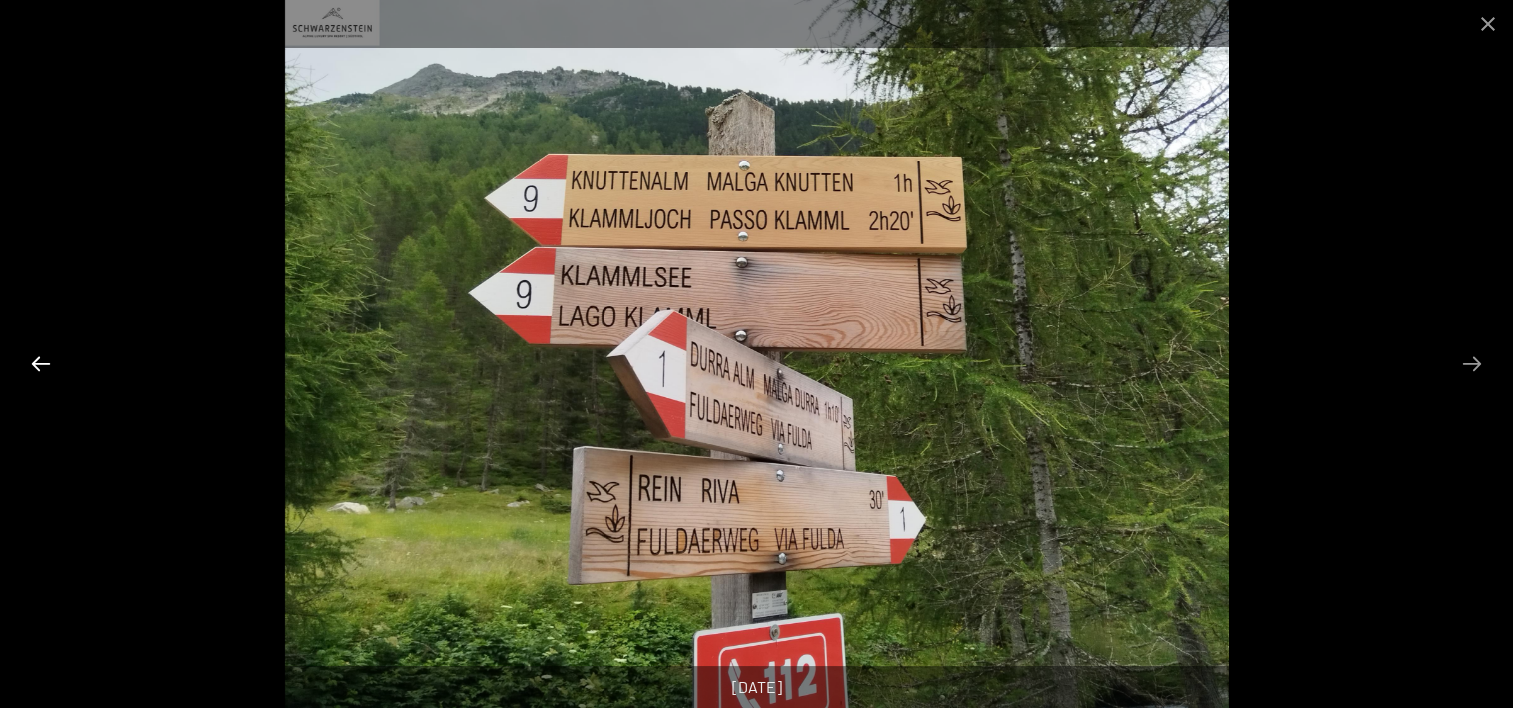 click at bounding box center [41, 363] 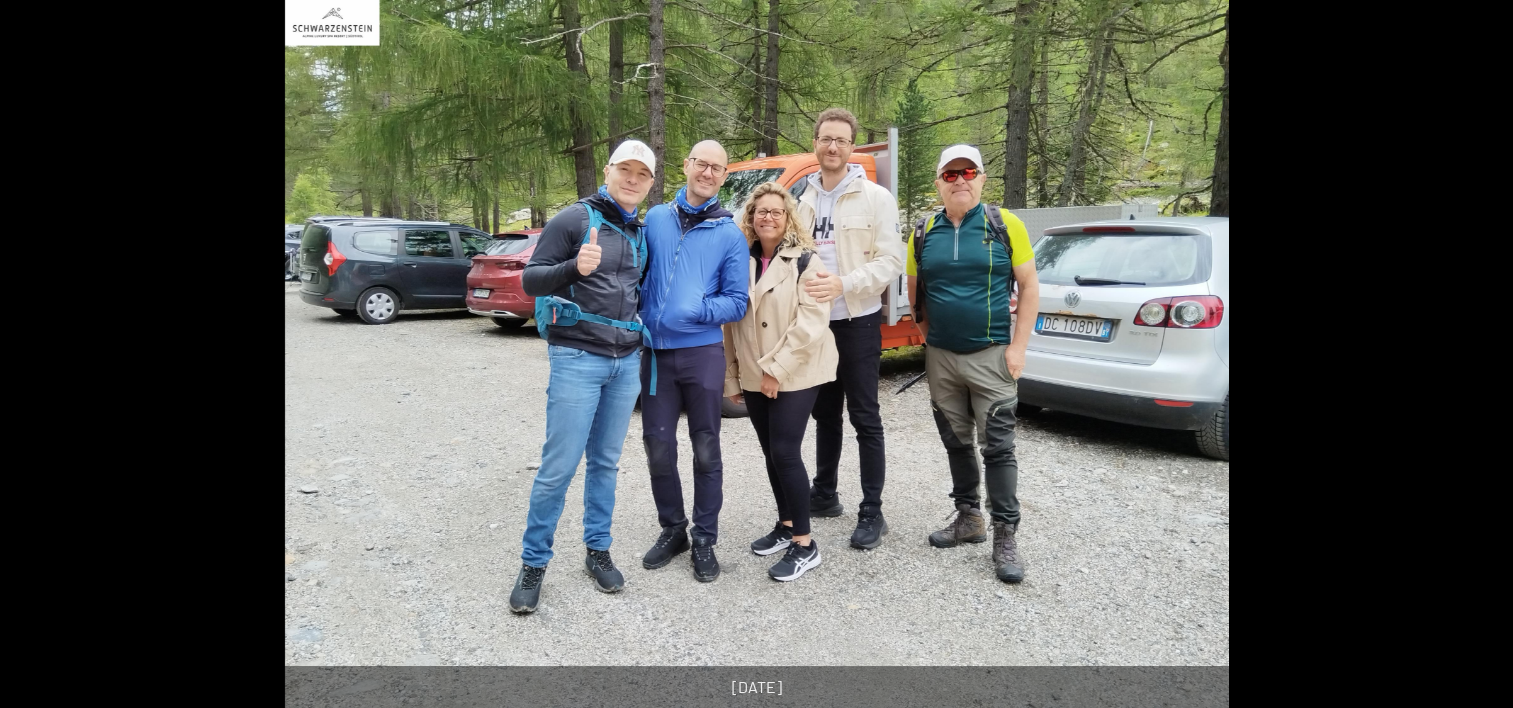 click at bounding box center (31, 363) 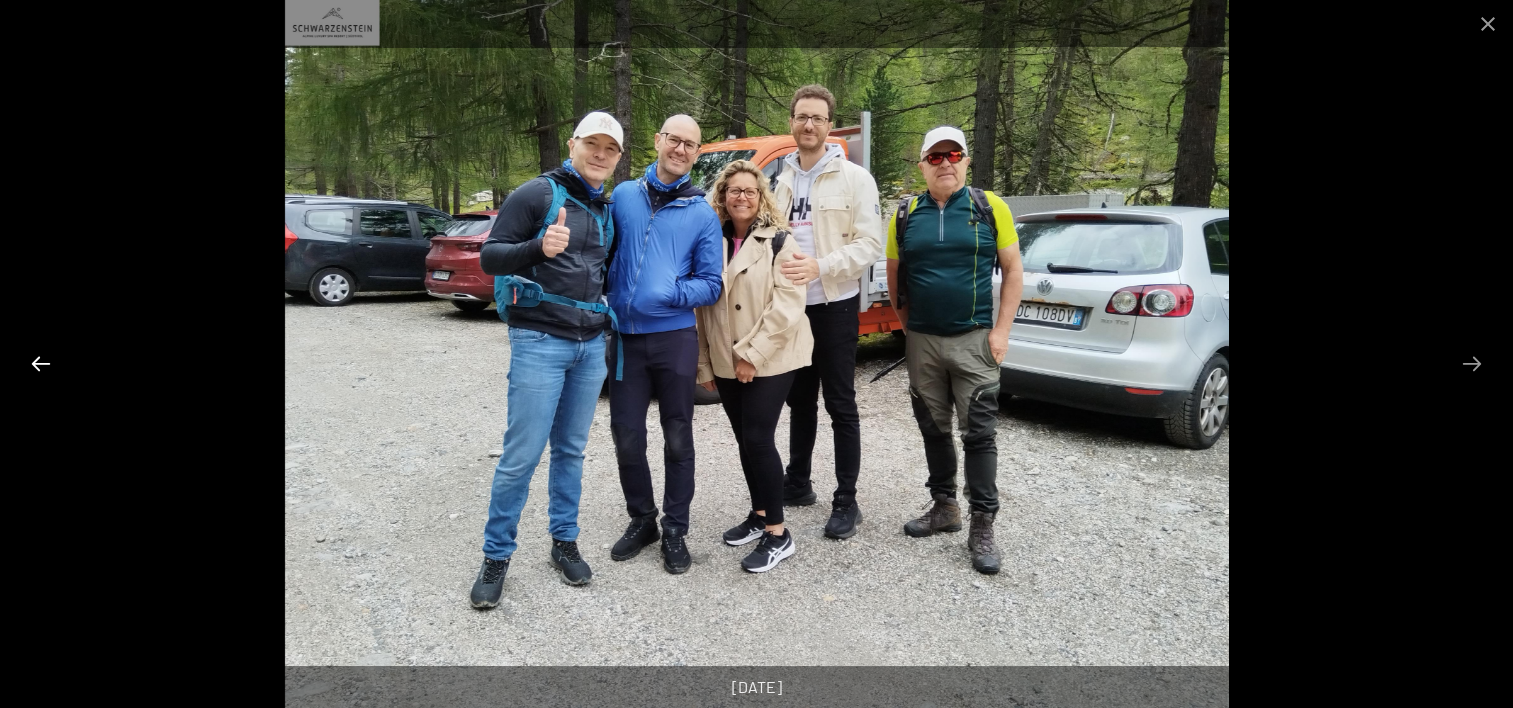 click at bounding box center [41, 363] 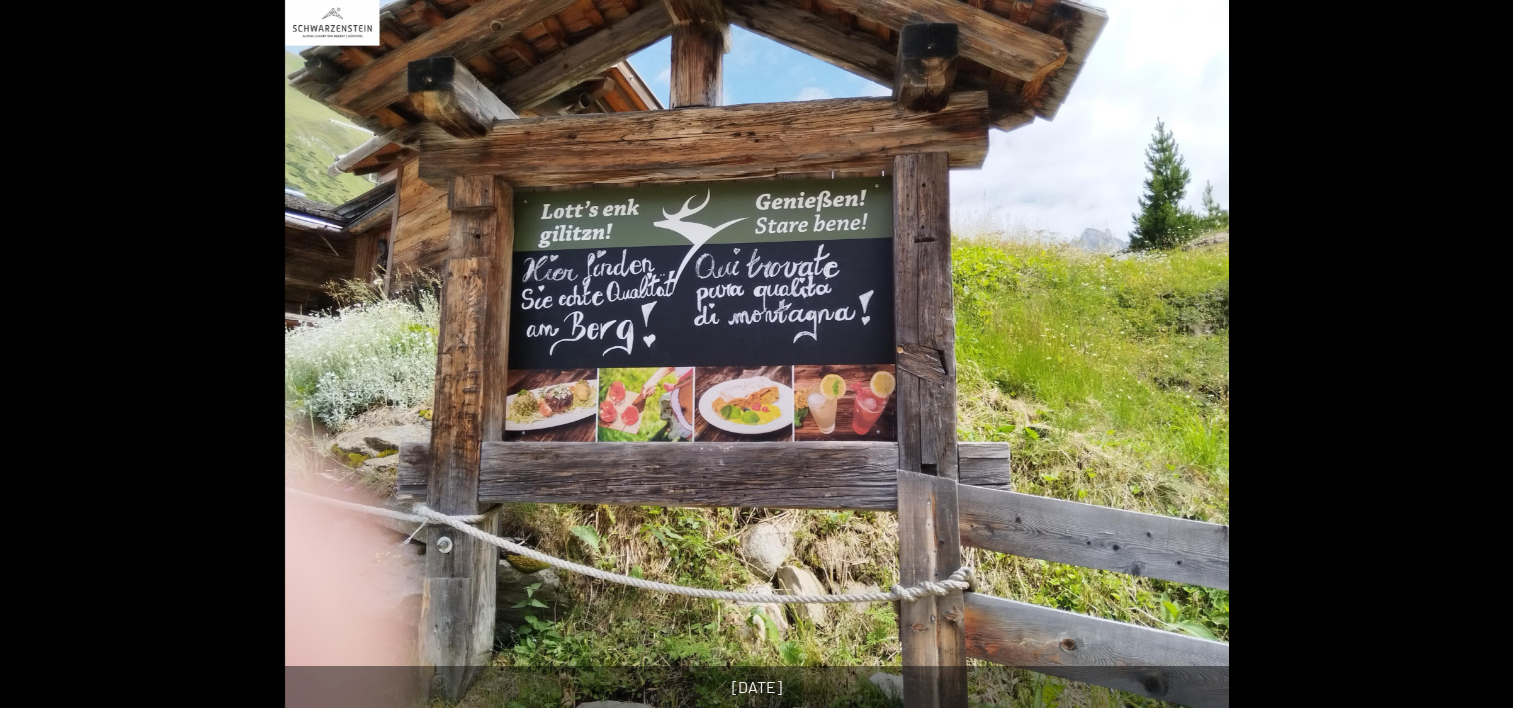 click at bounding box center (31, 363) 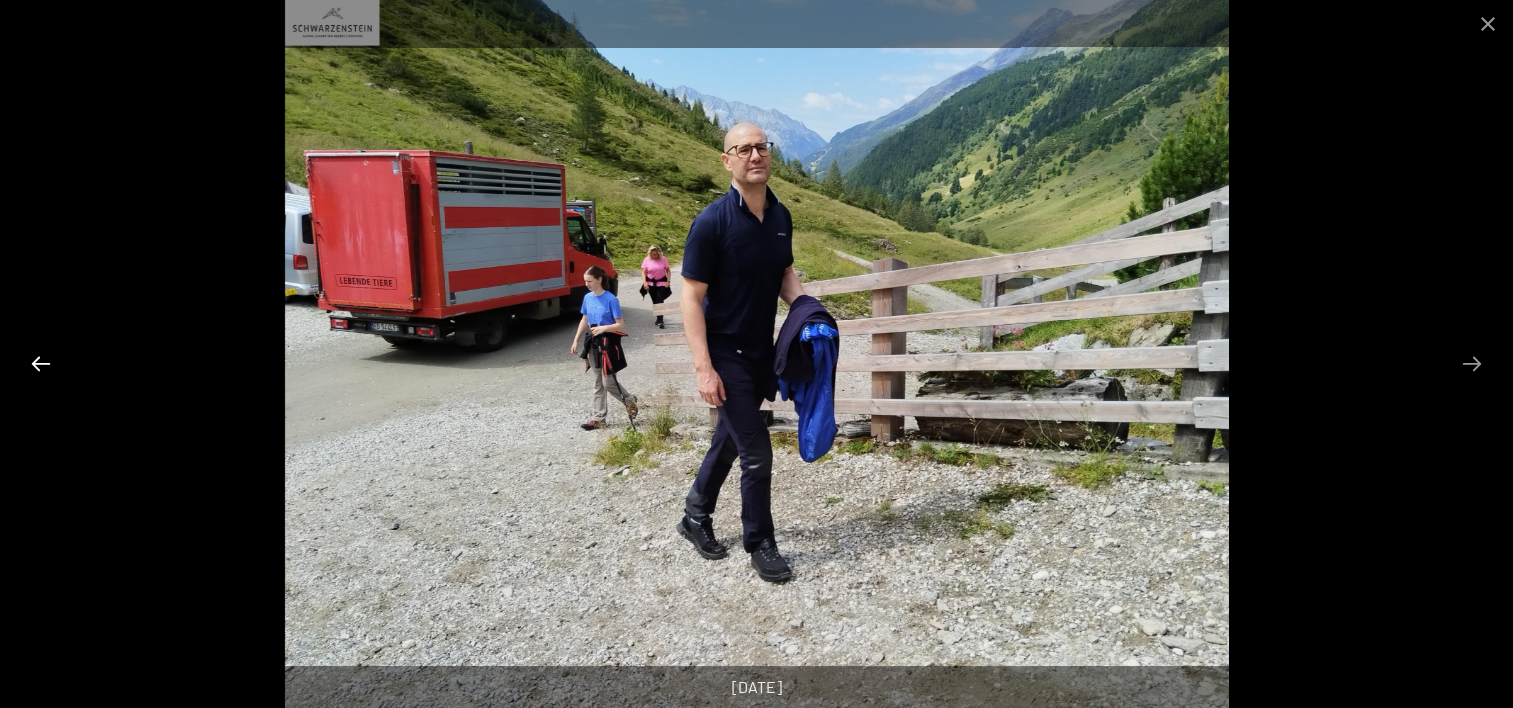 click at bounding box center (41, 363) 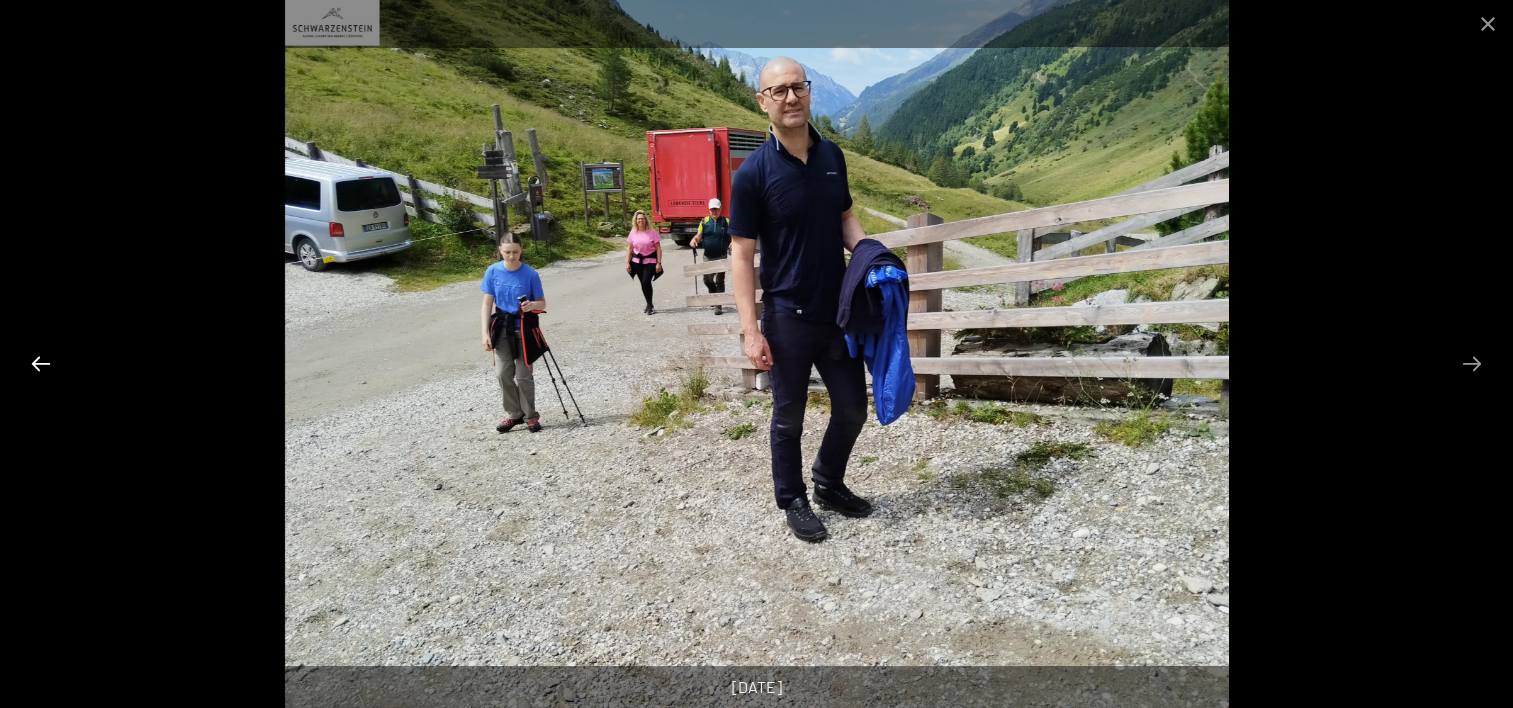 click at bounding box center (41, 363) 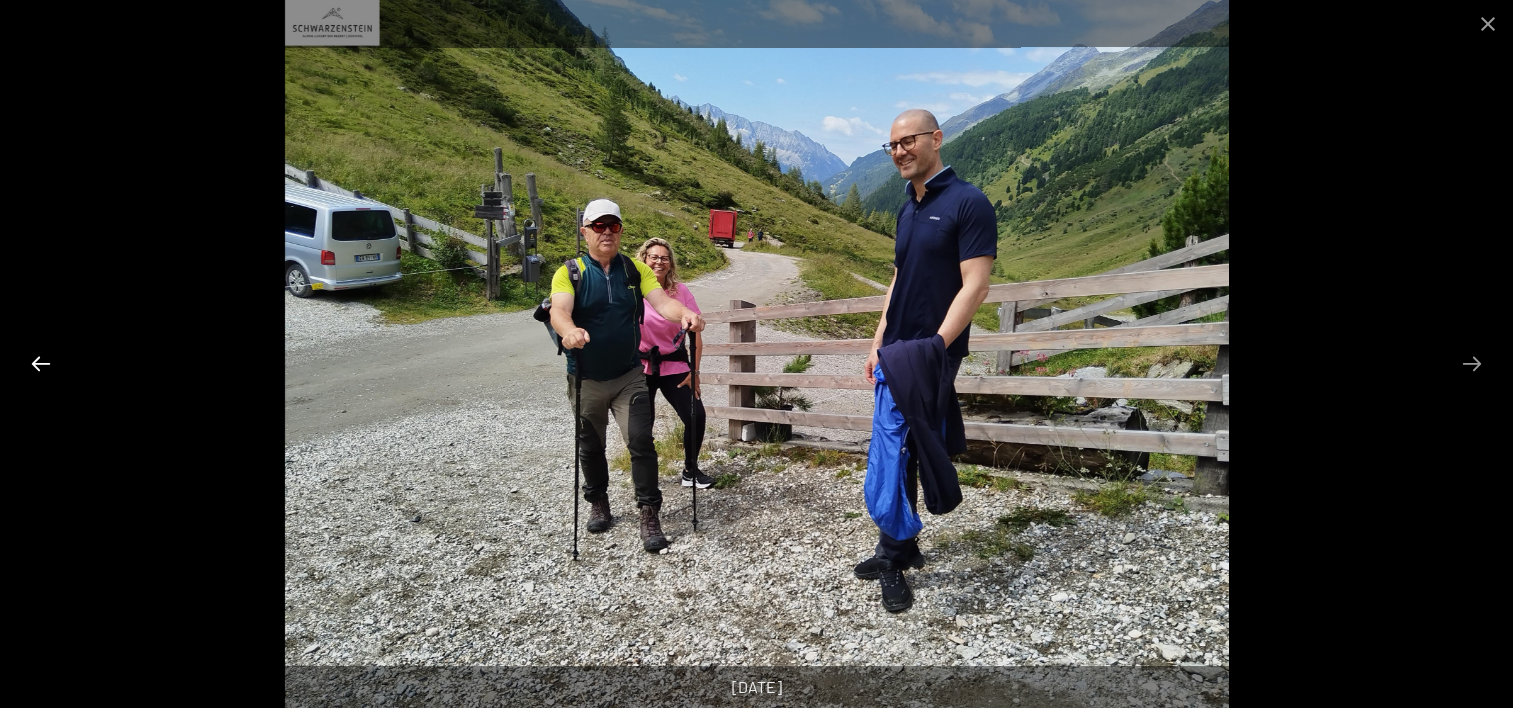 click at bounding box center [41, 363] 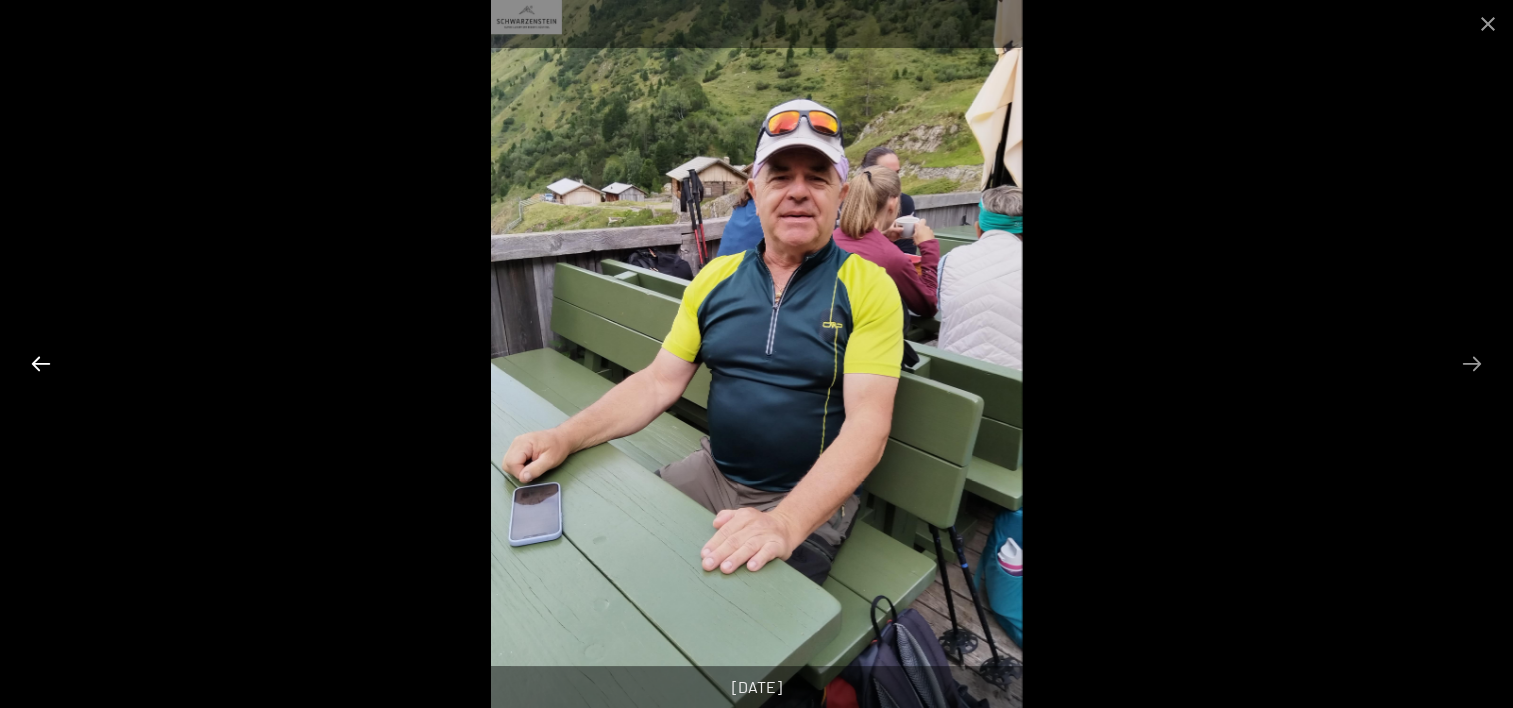 click at bounding box center [41, 363] 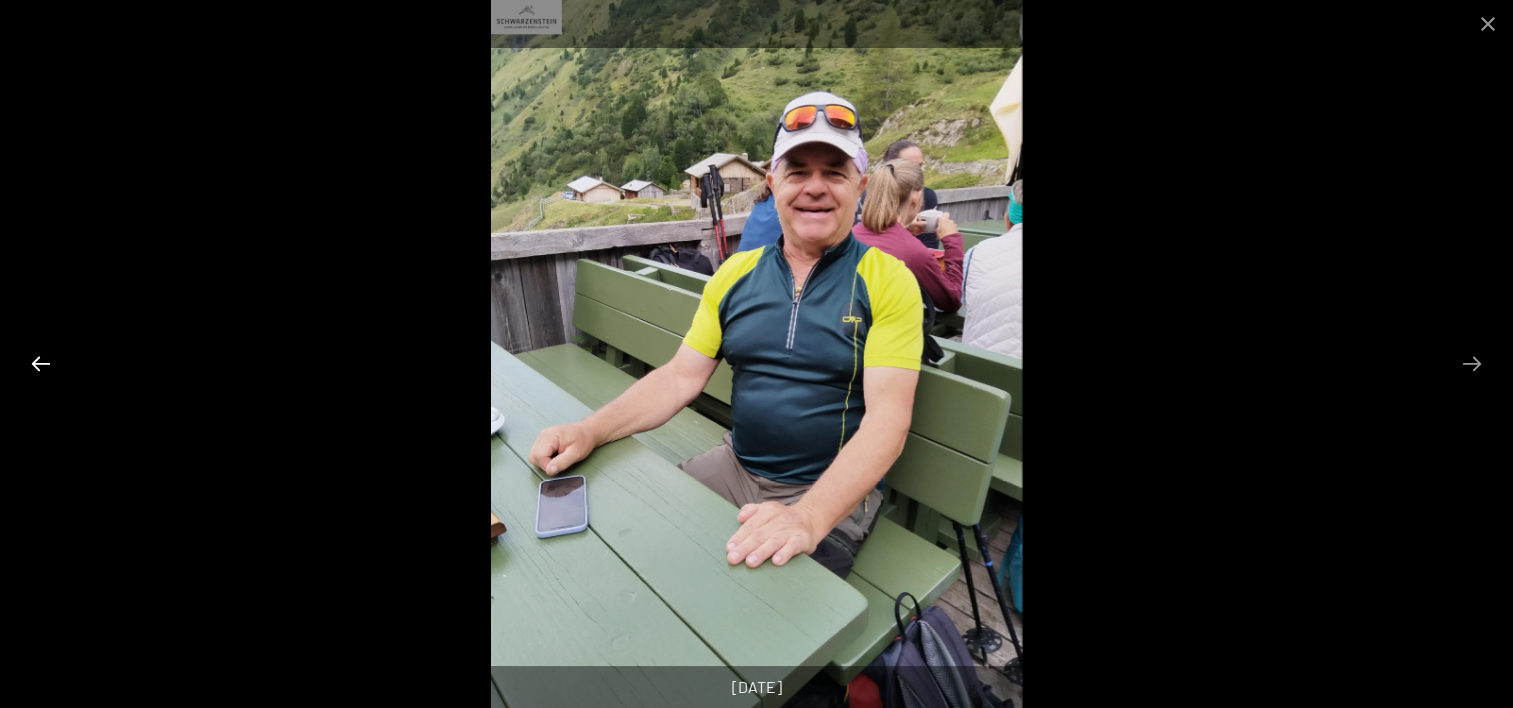 click at bounding box center (41, 363) 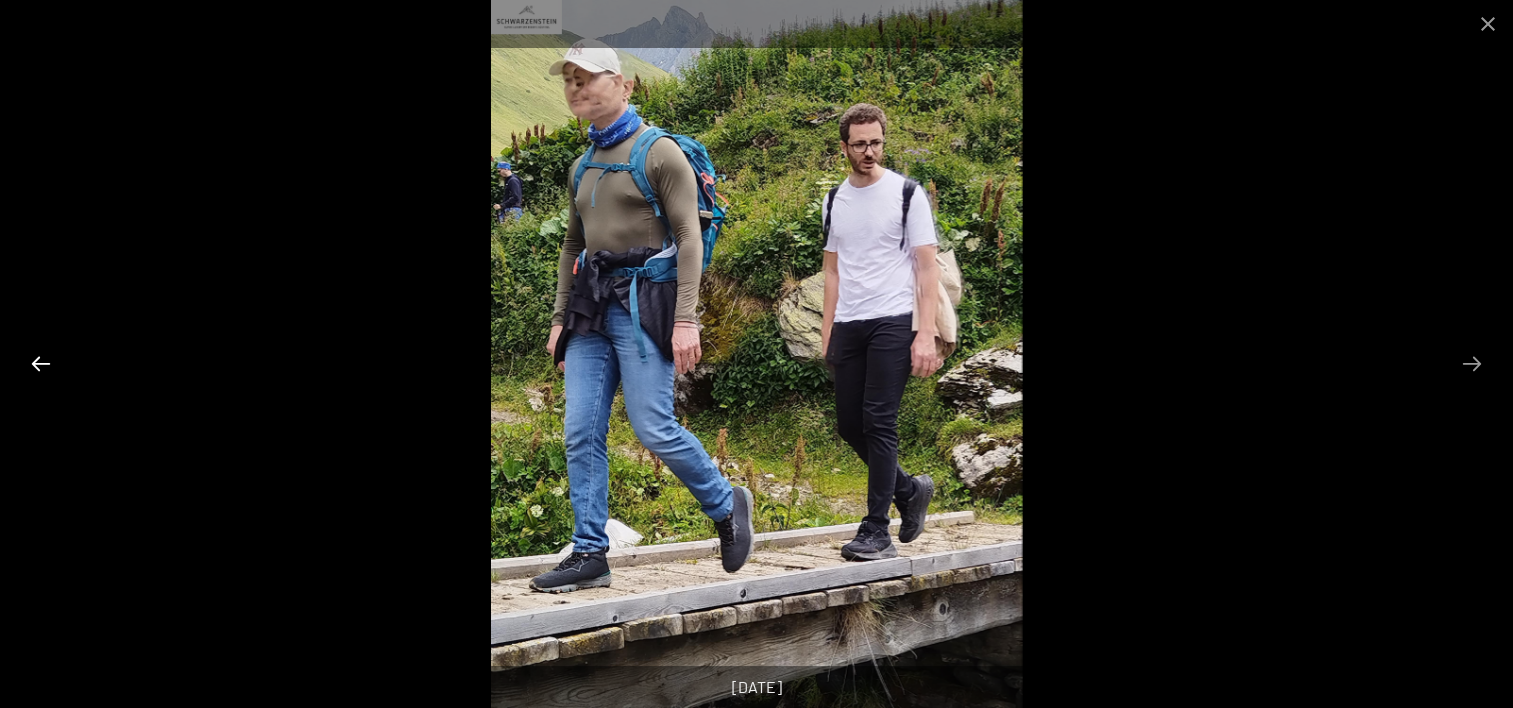 click at bounding box center [41, 363] 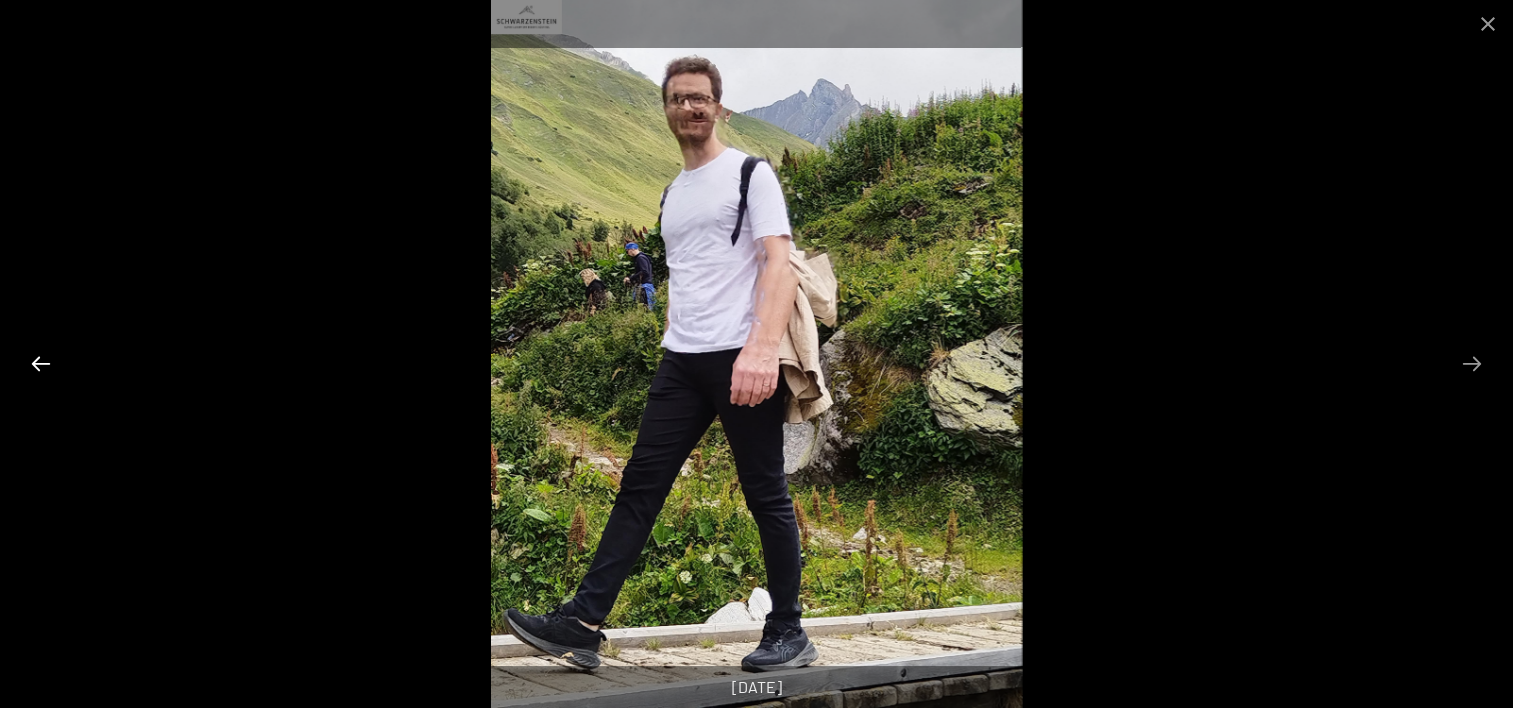 click at bounding box center [41, 363] 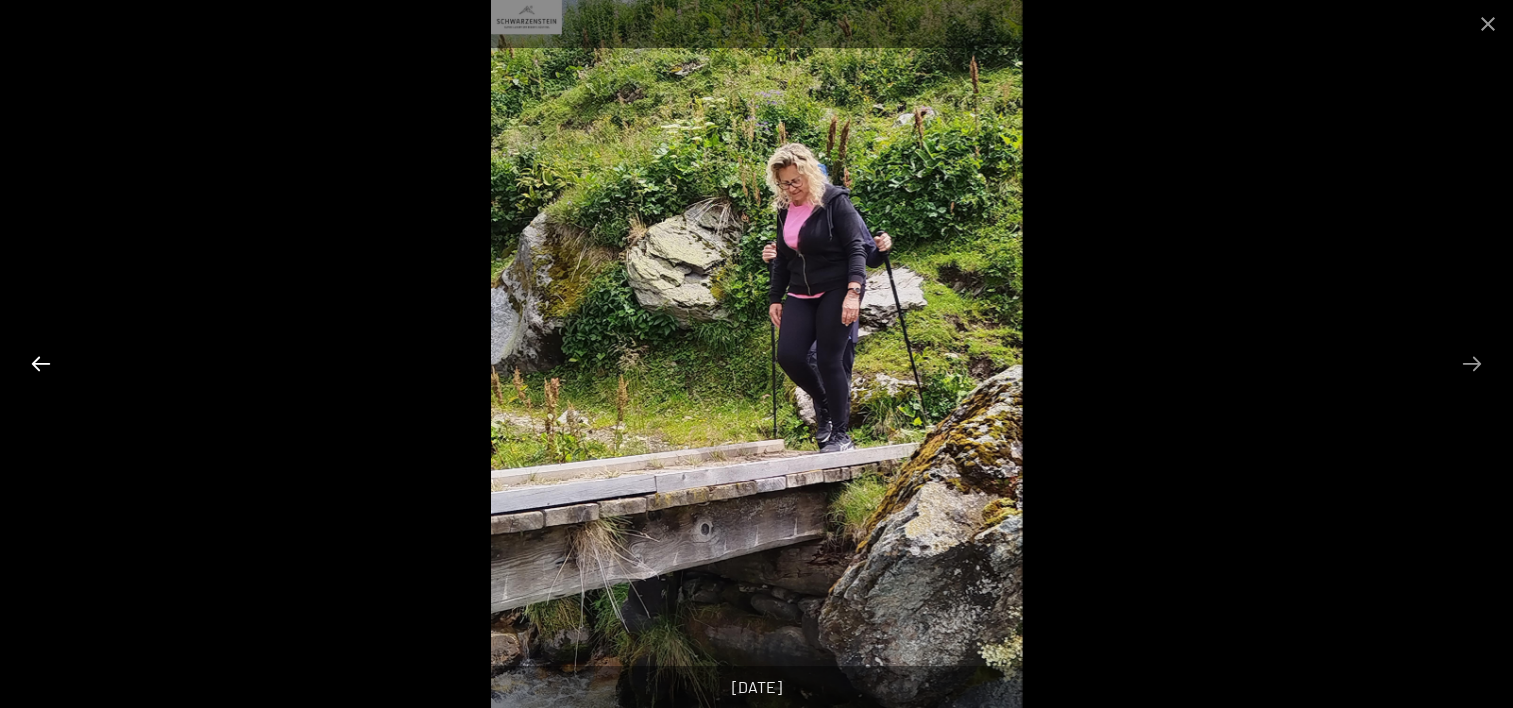 click at bounding box center (41, 363) 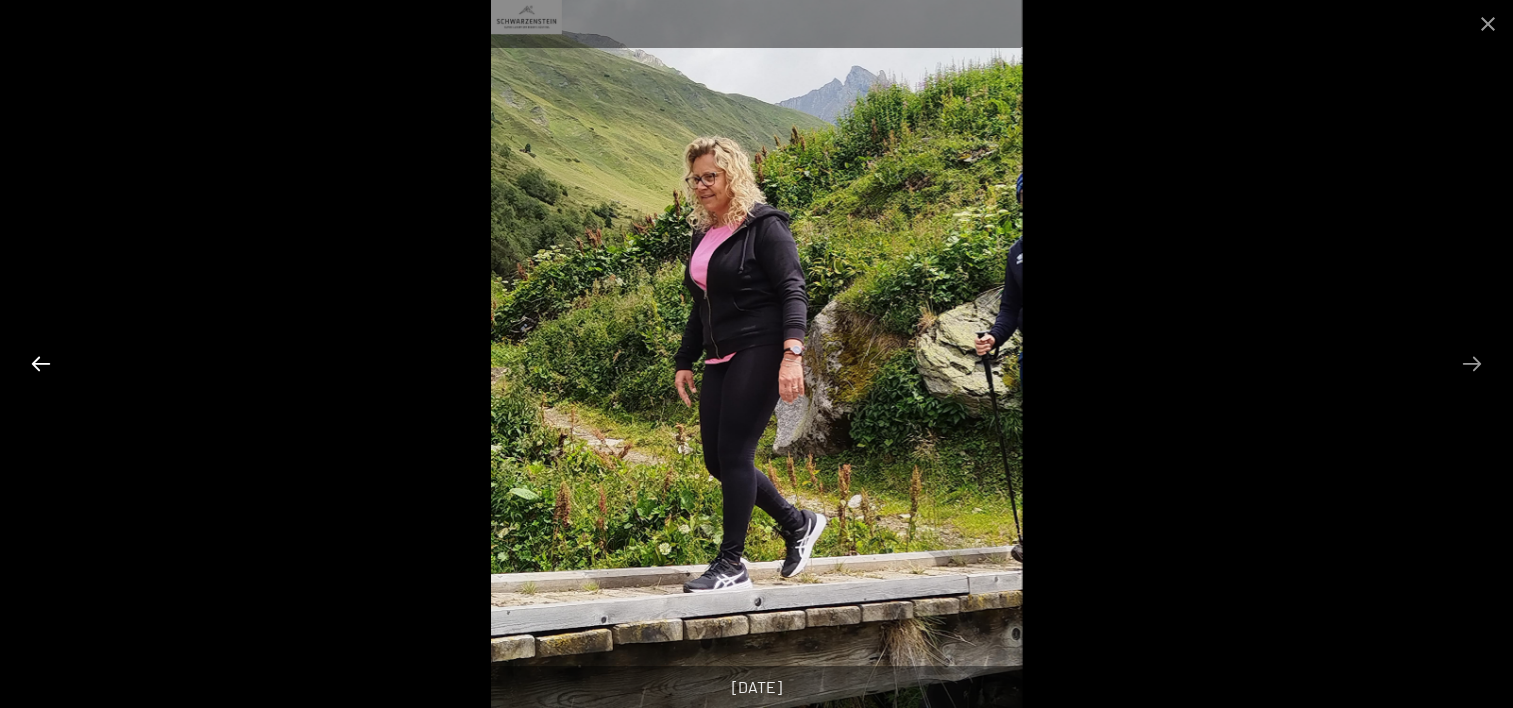 click at bounding box center [41, 363] 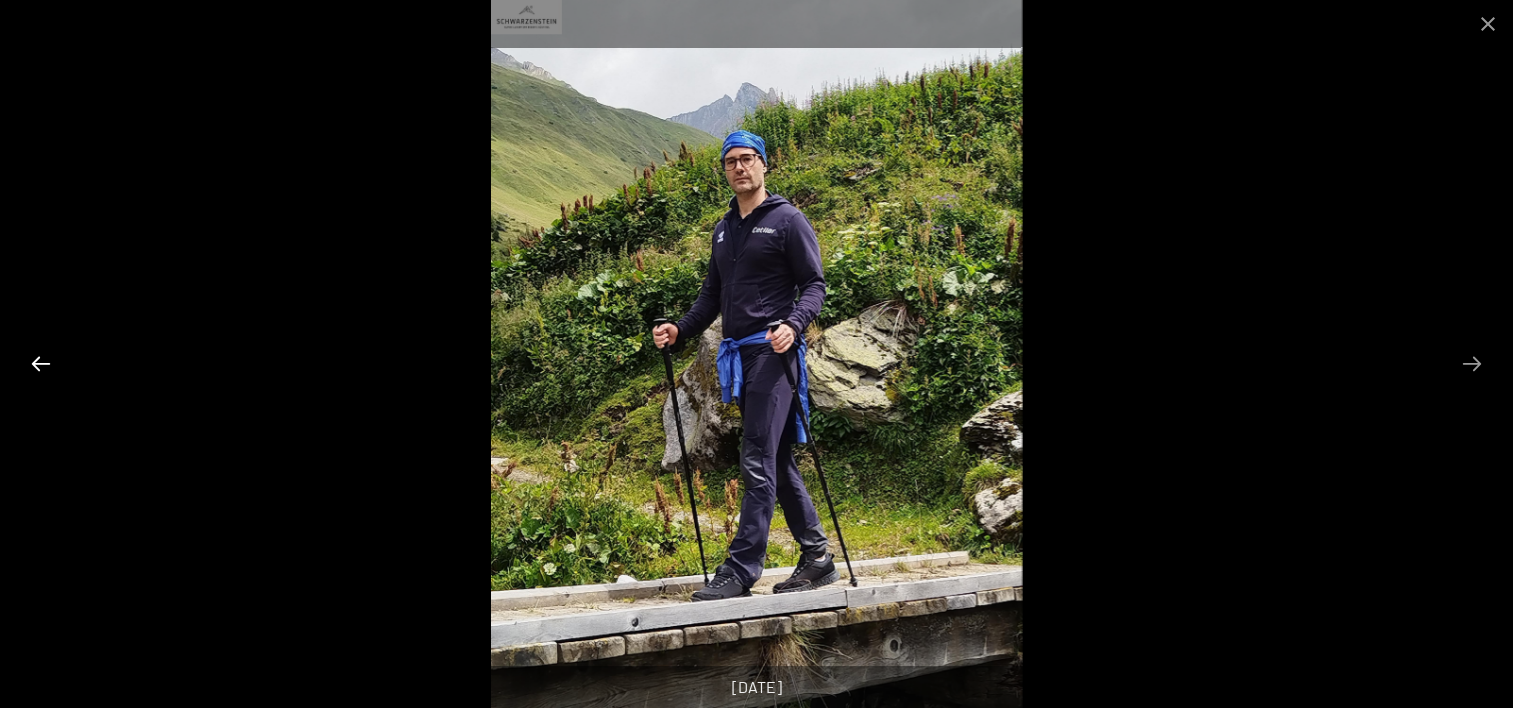 click at bounding box center [41, 363] 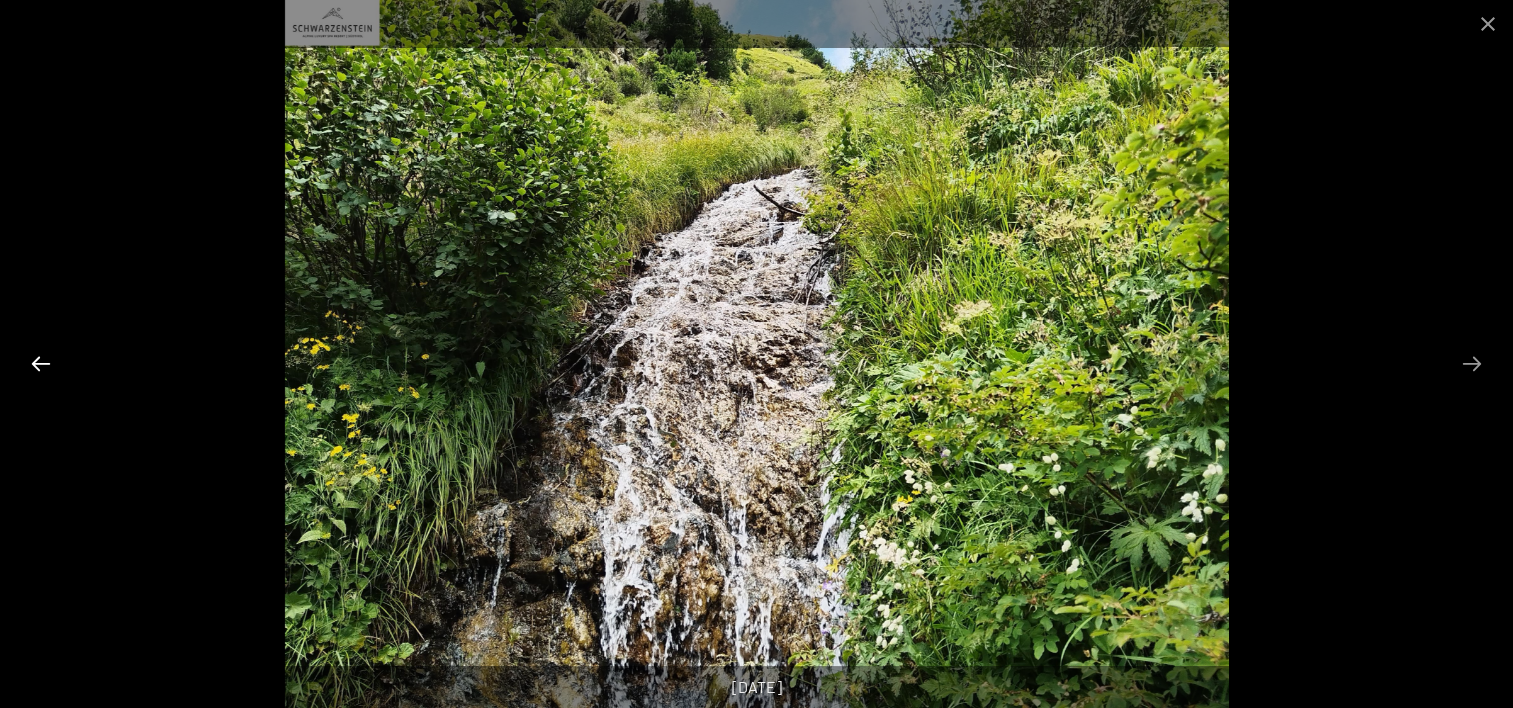 click at bounding box center (41, 363) 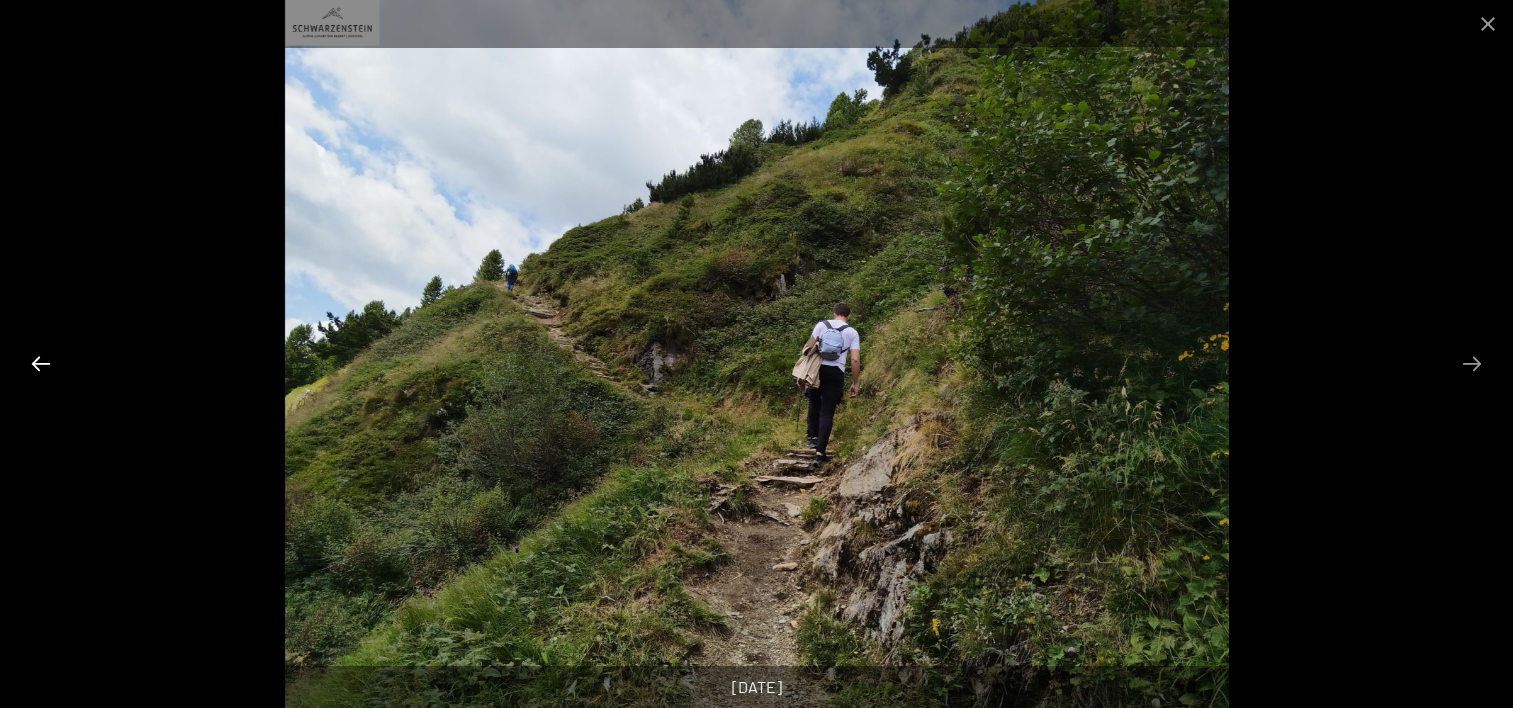 click at bounding box center [41, 363] 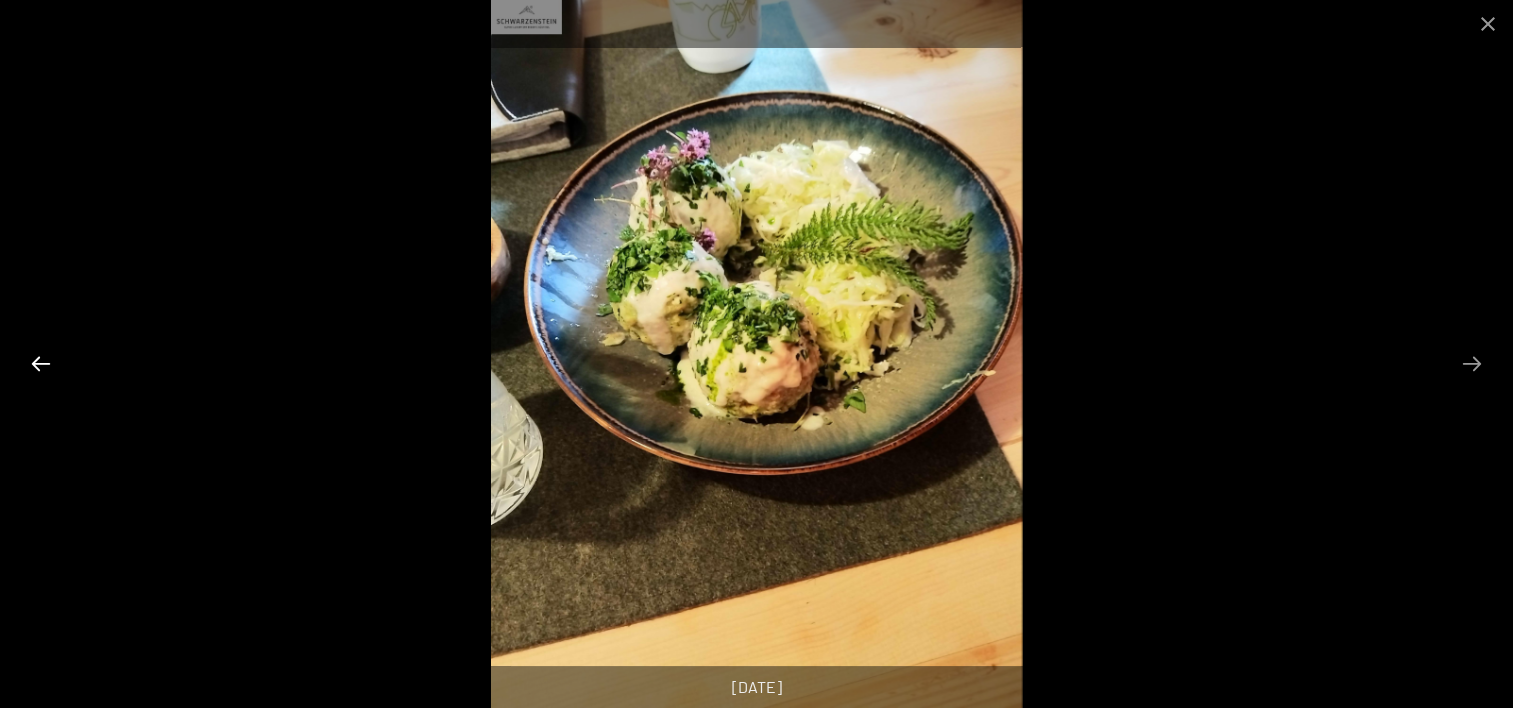 click at bounding box center (41, 363) 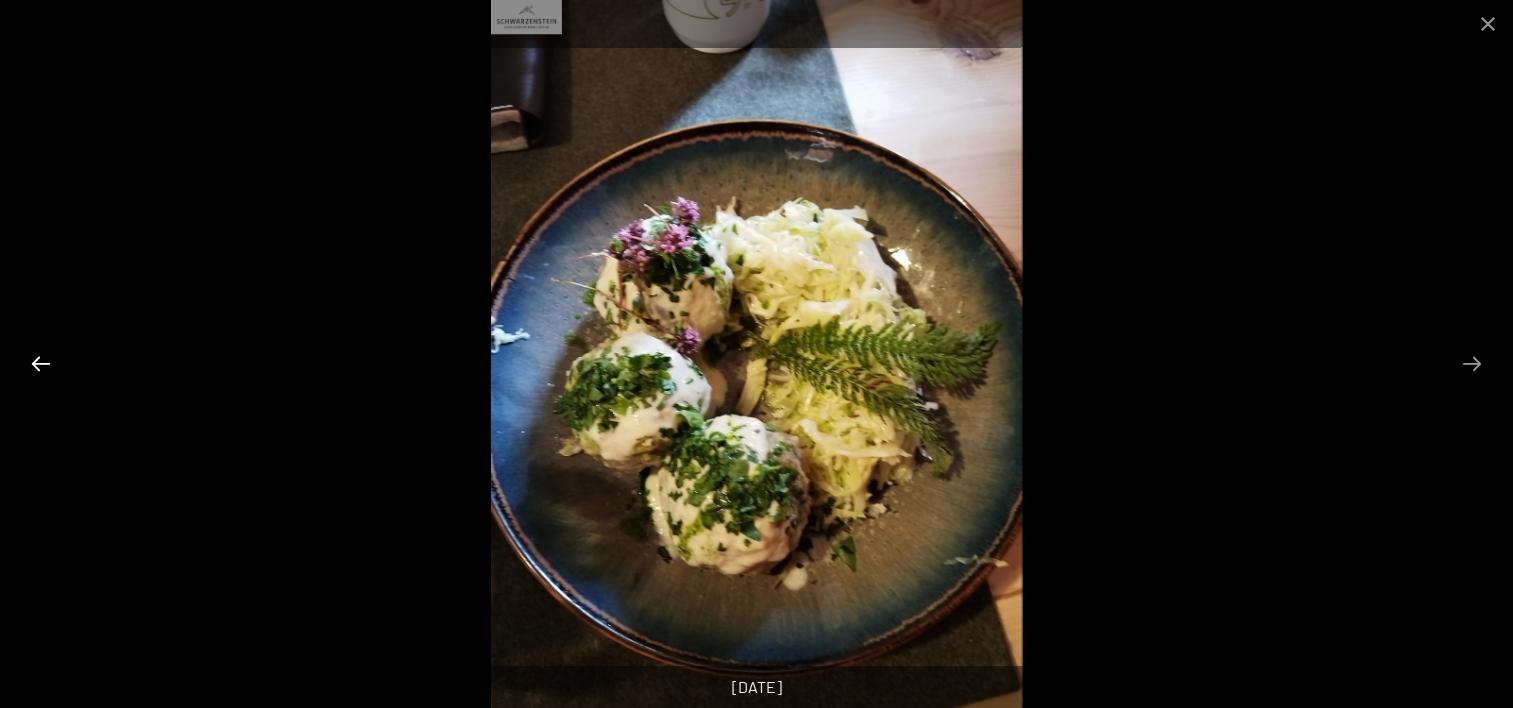 click at bounding box center (41, 363) 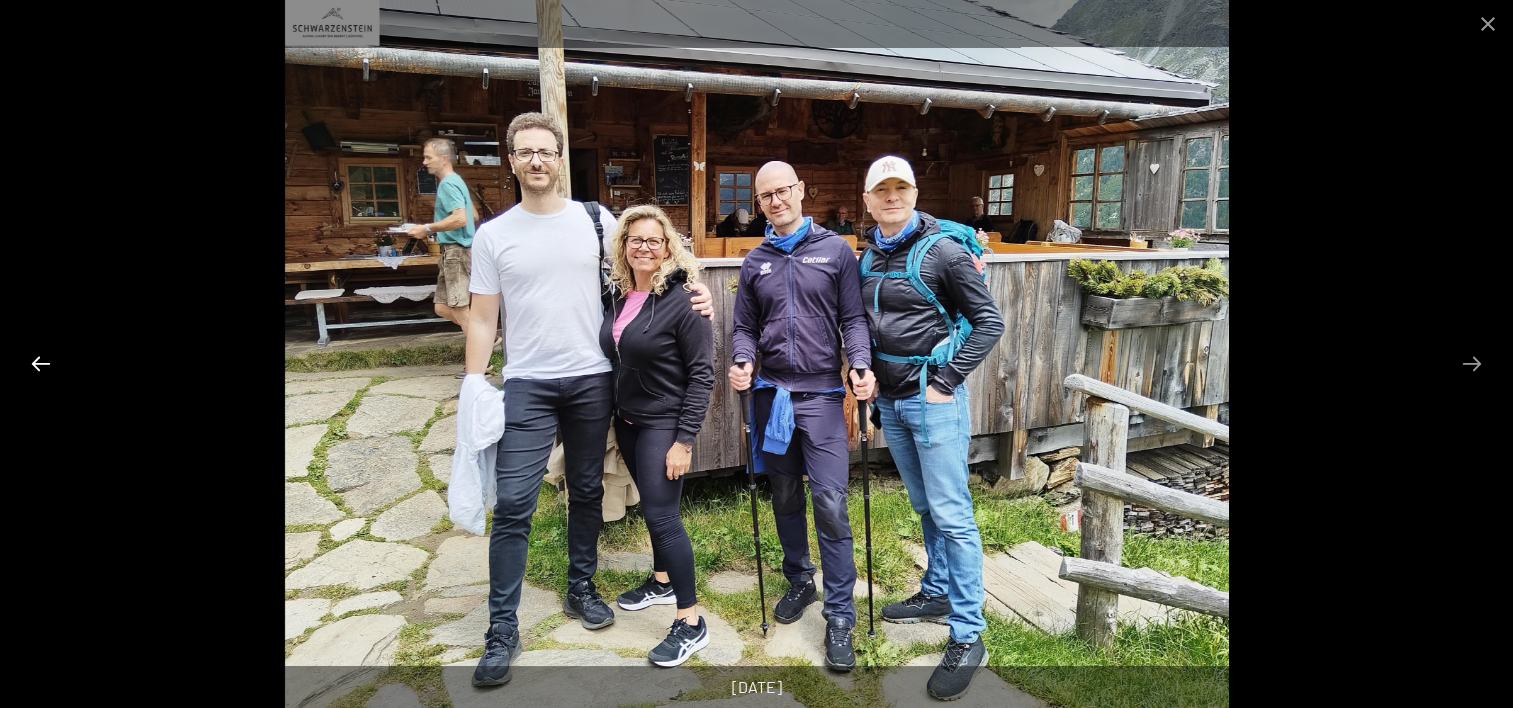 click at bounding box center [41, 363] 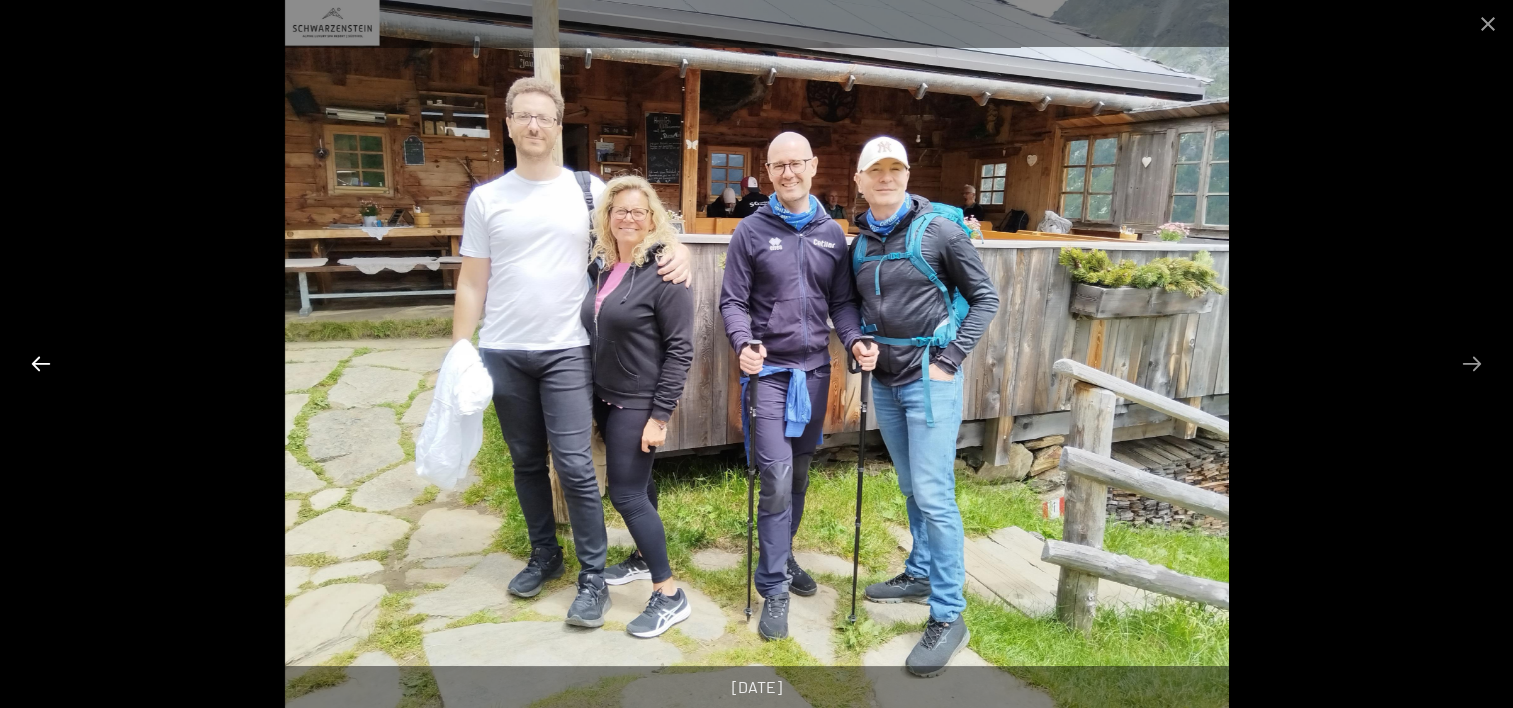 click at bounding box center [41, 363] 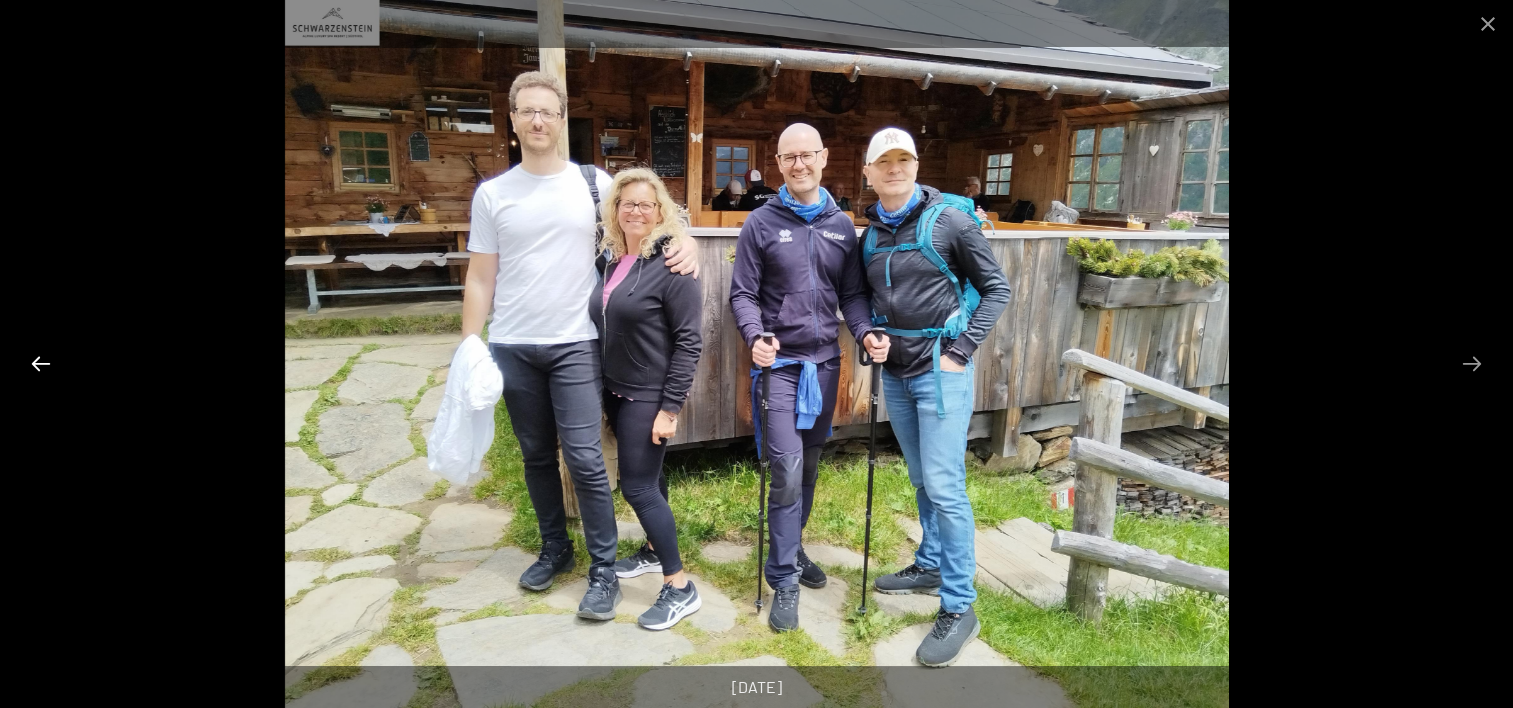 click at bounding box center (41, 363) 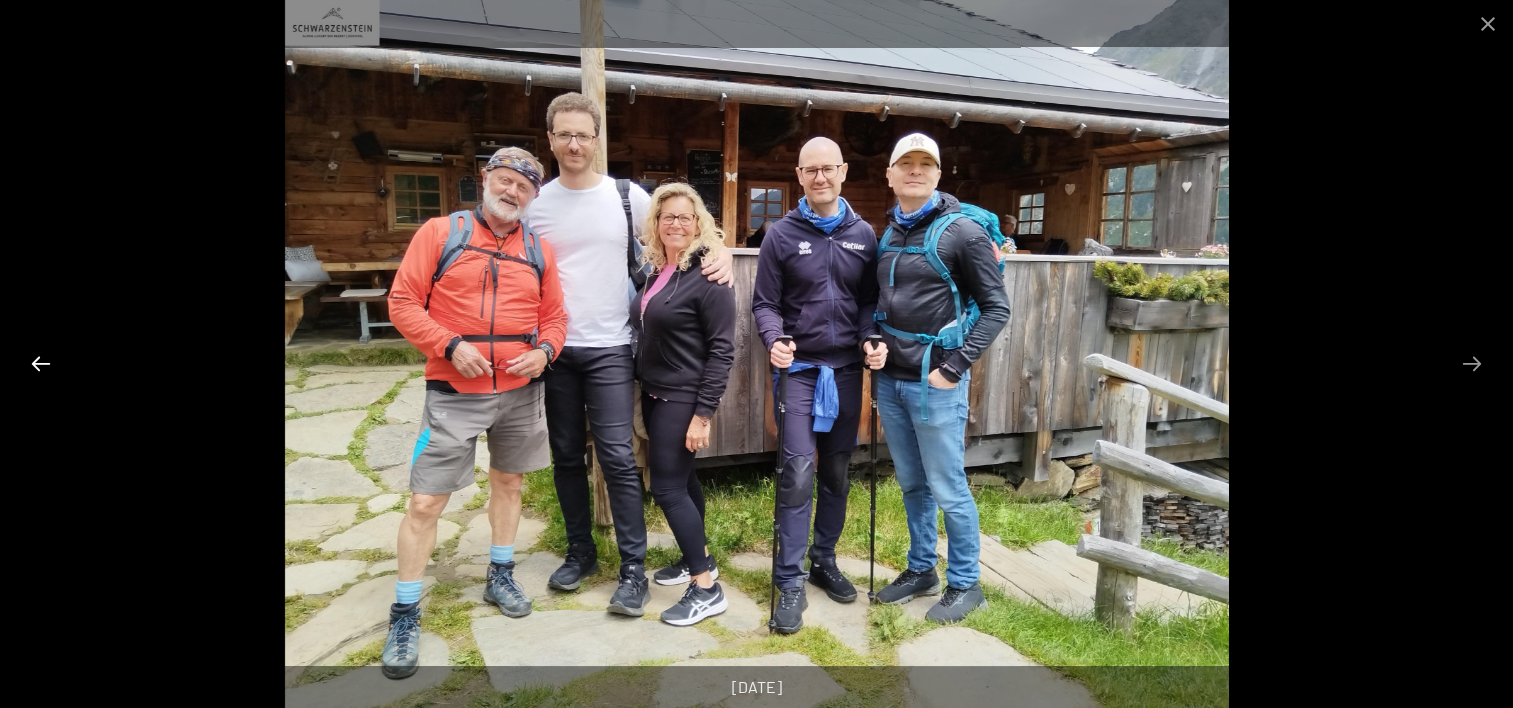 click at bounding box center [41, 363] 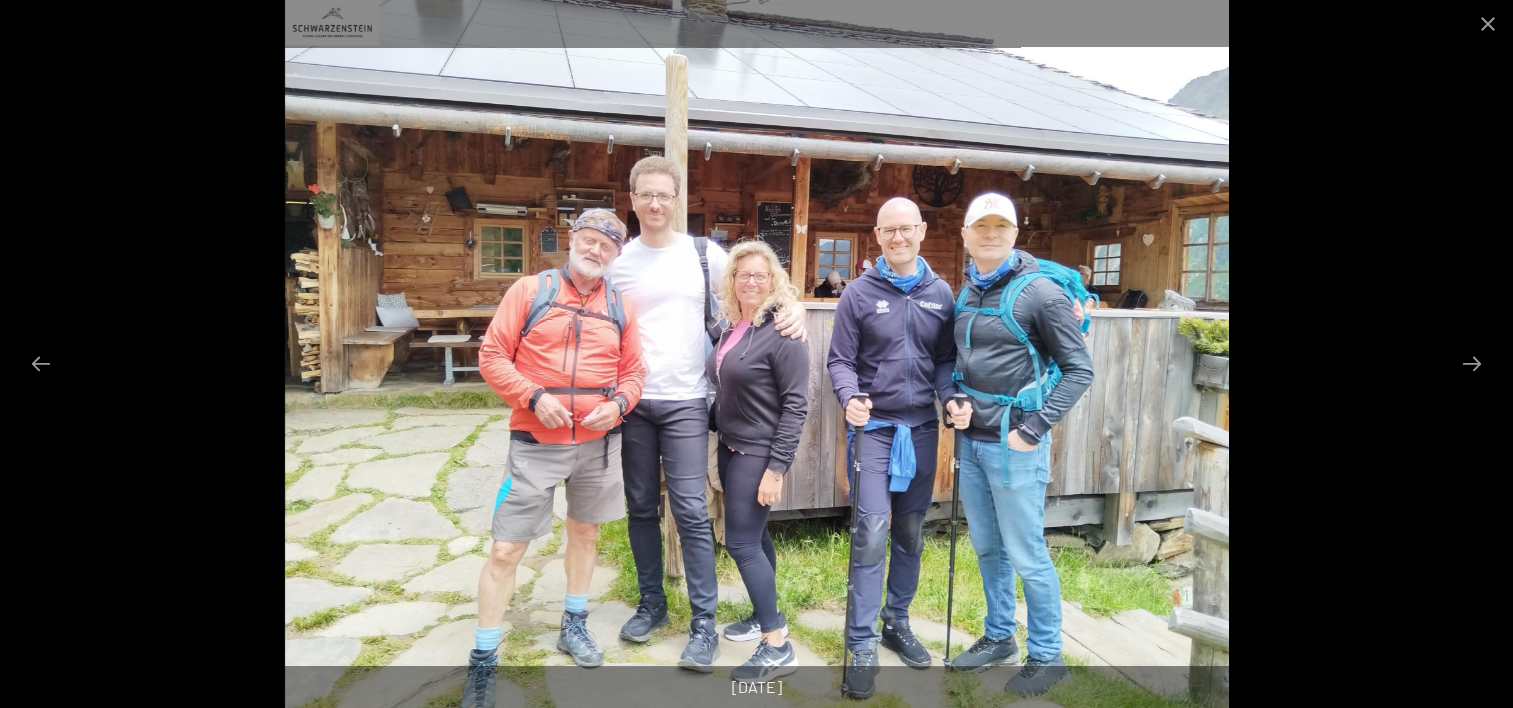 click at bounding box center (756, 354) 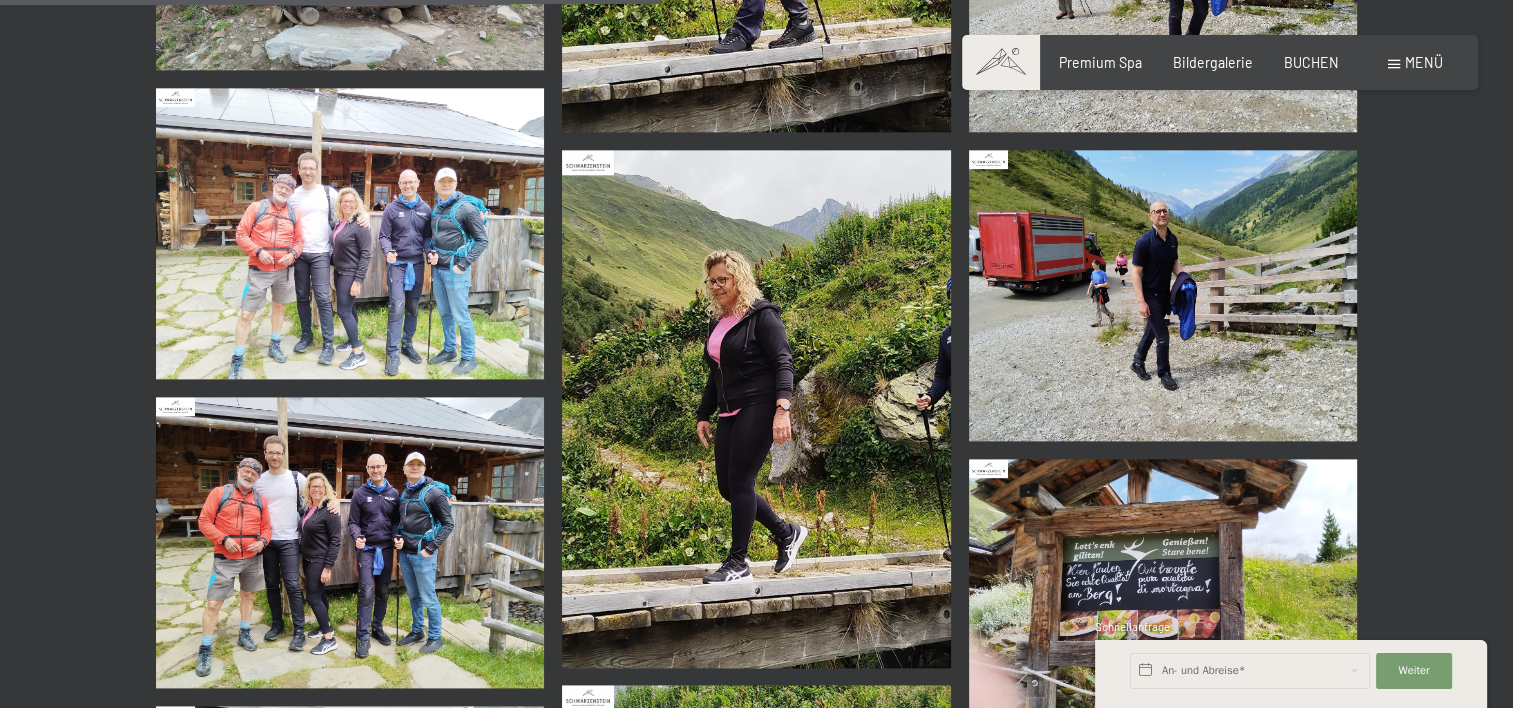 scroll, scrollTop: 2500, scrollLeft: 0, axis: vertical 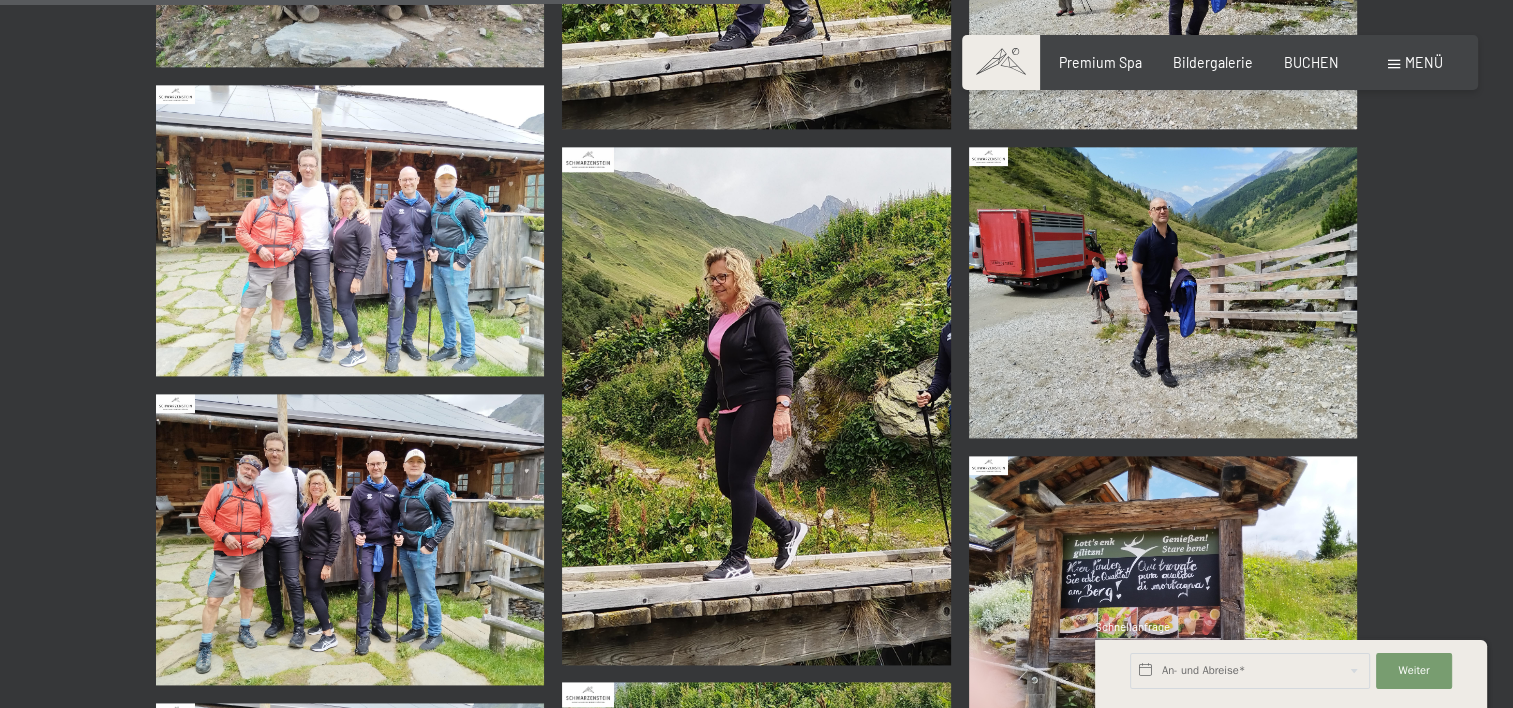 click at bounding box center [350, 230] 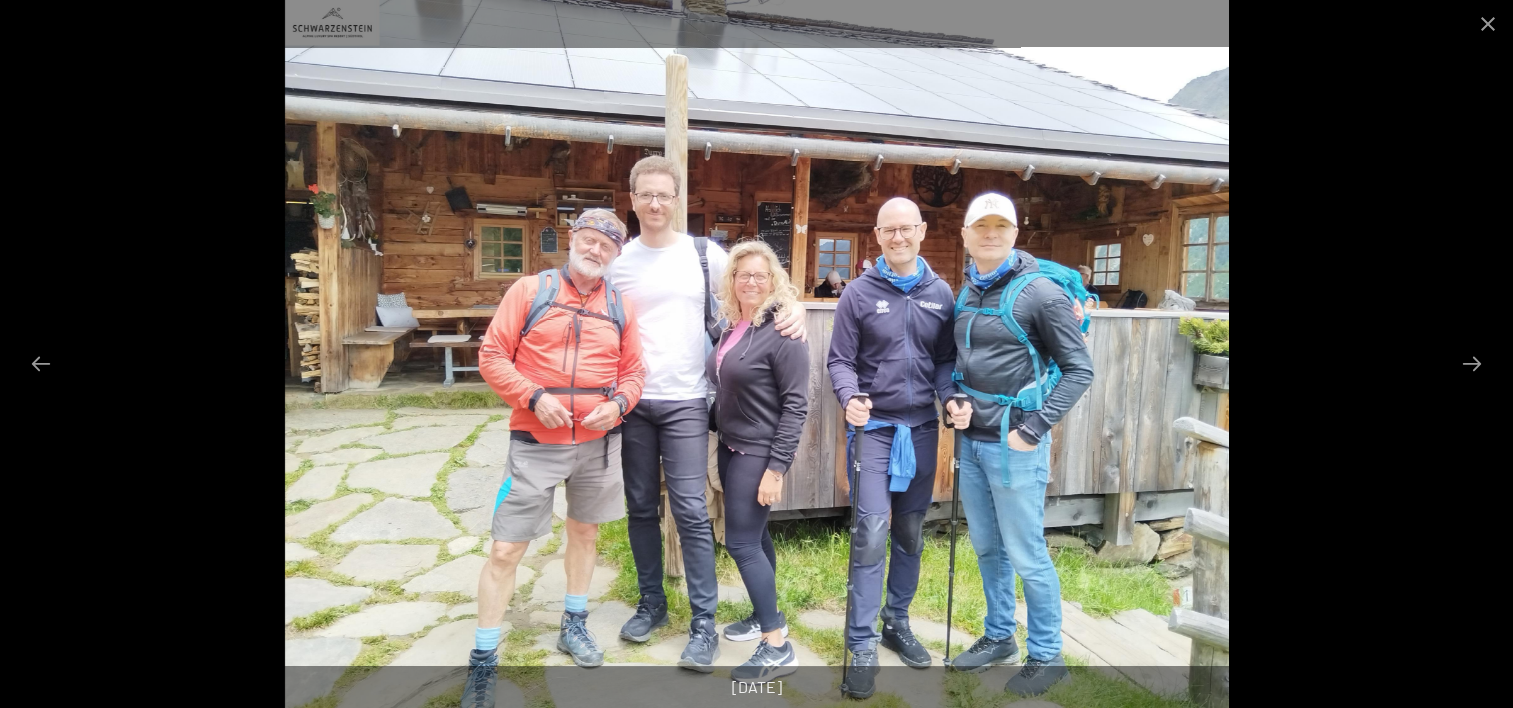 click at bounding box center [756, 354] 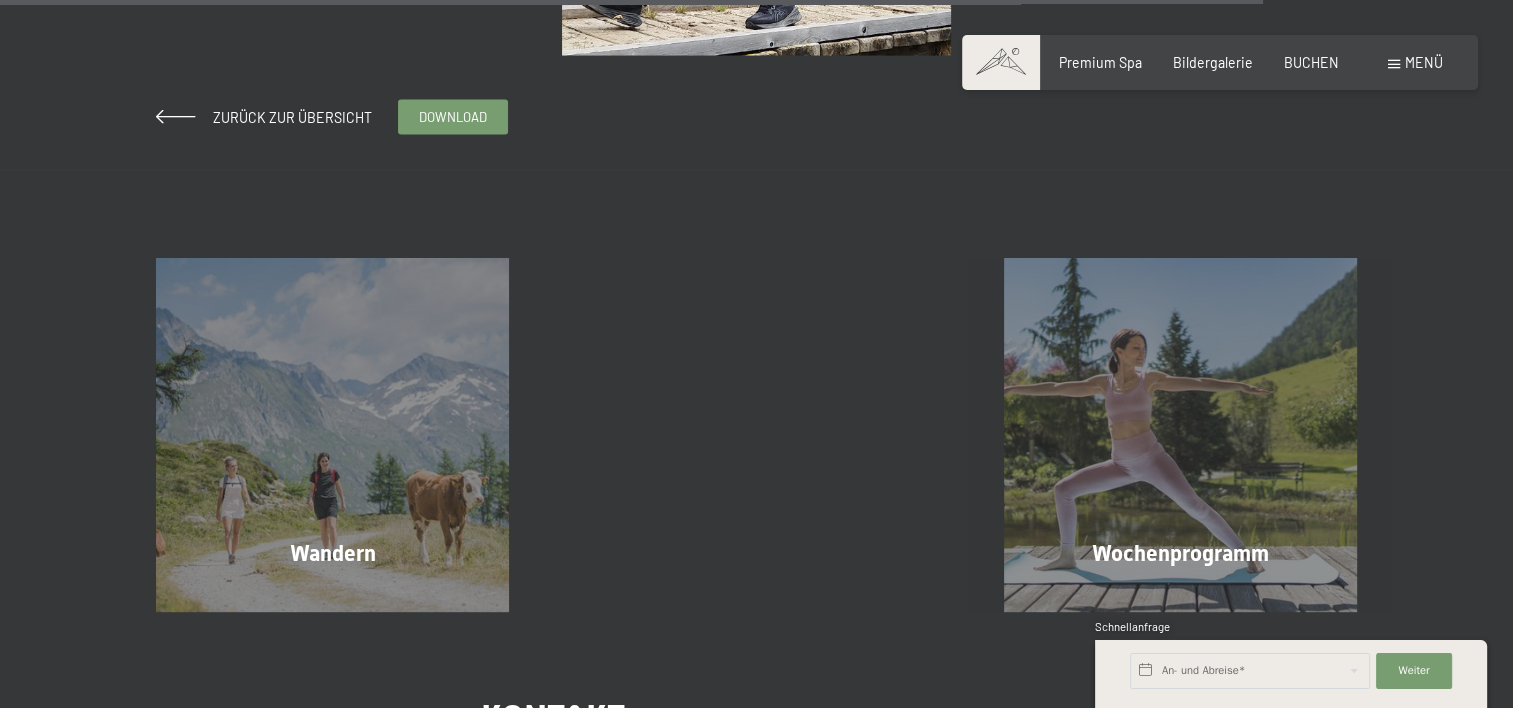 scroll, scrollTop: 4100, scrollLeft: 0, axis: vertical 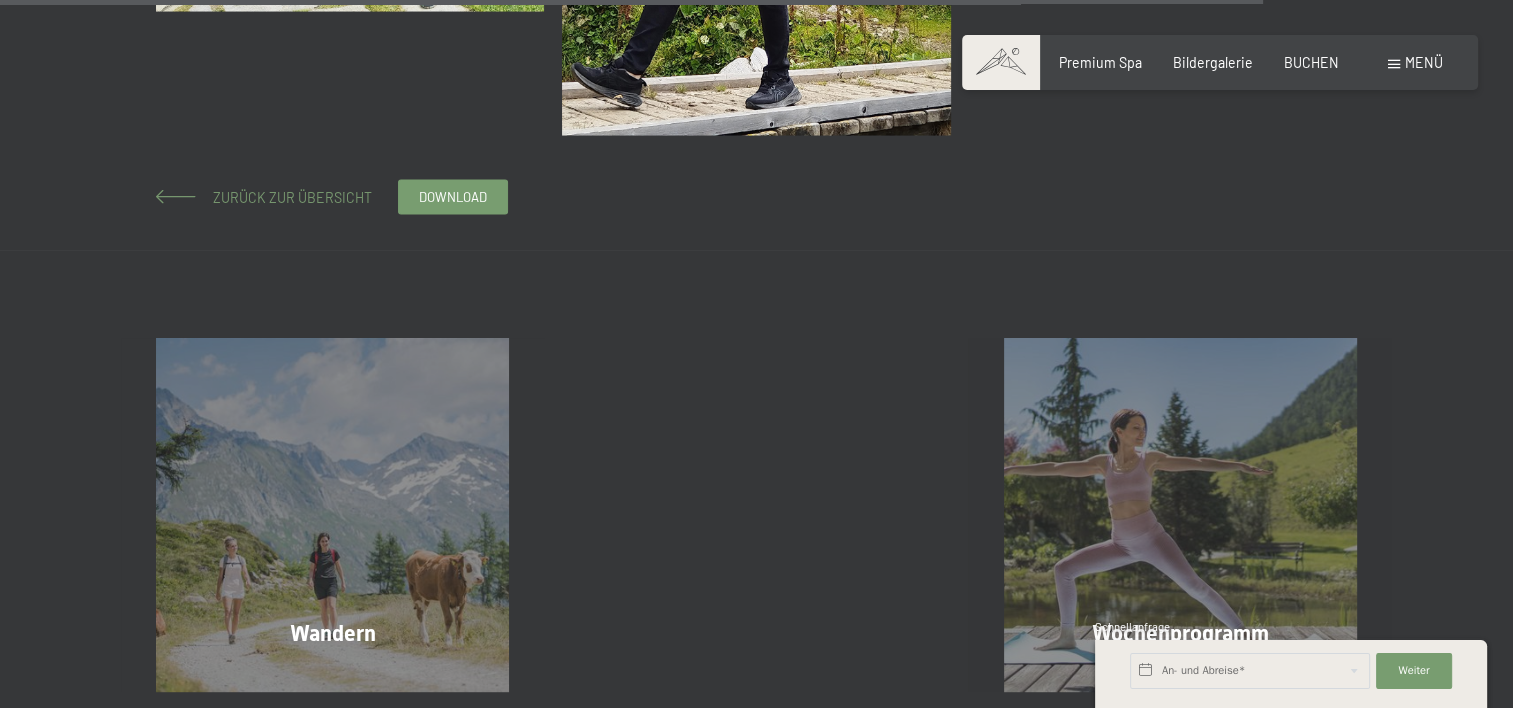 click on "Zurück zur Übersicht" at bounding box center [285, 197] 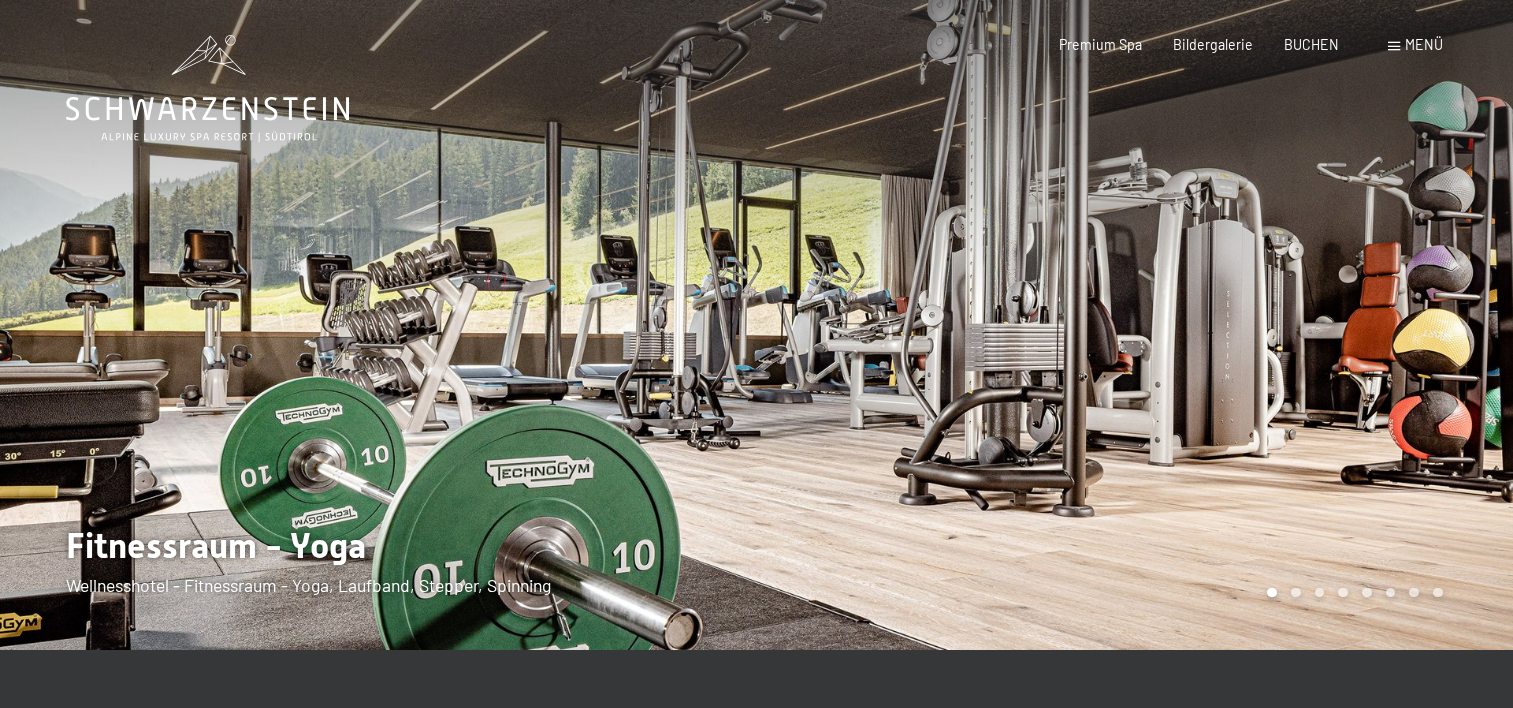 scroll, scrollTop: 0, scrollLeft: 0, axis: both 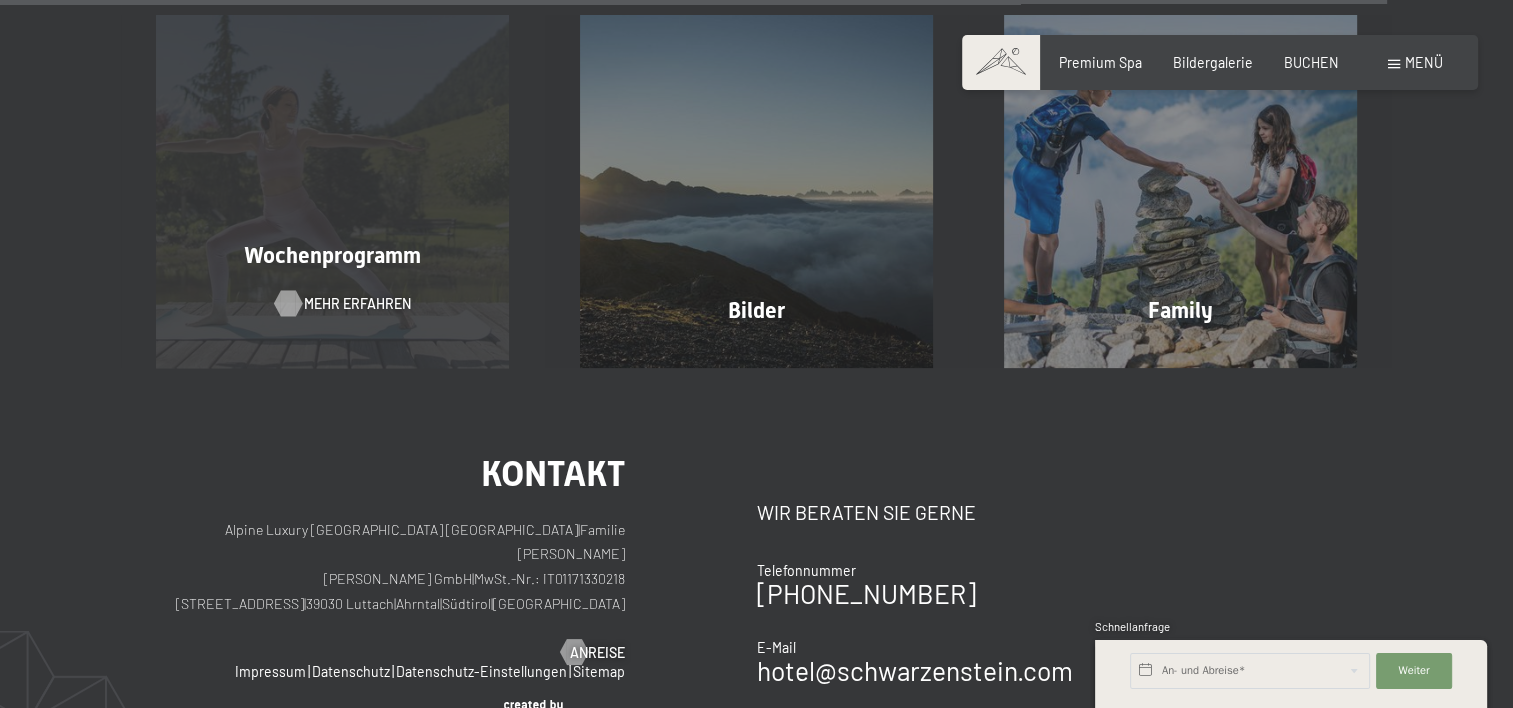 click on "Mehr erfahren" at bounding box center (357, 304) 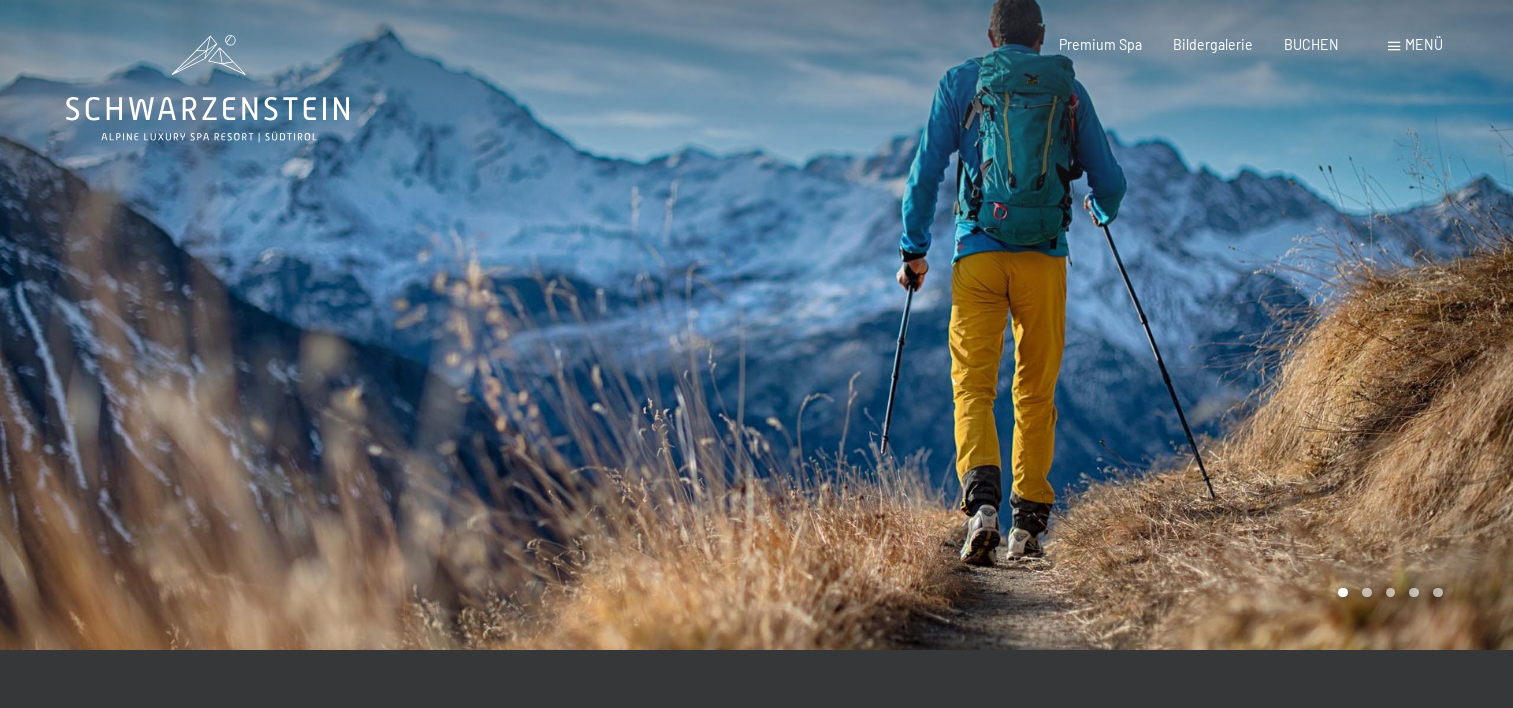 scroll, scrollTop: 0, scrollLeft: 0, axis: both 